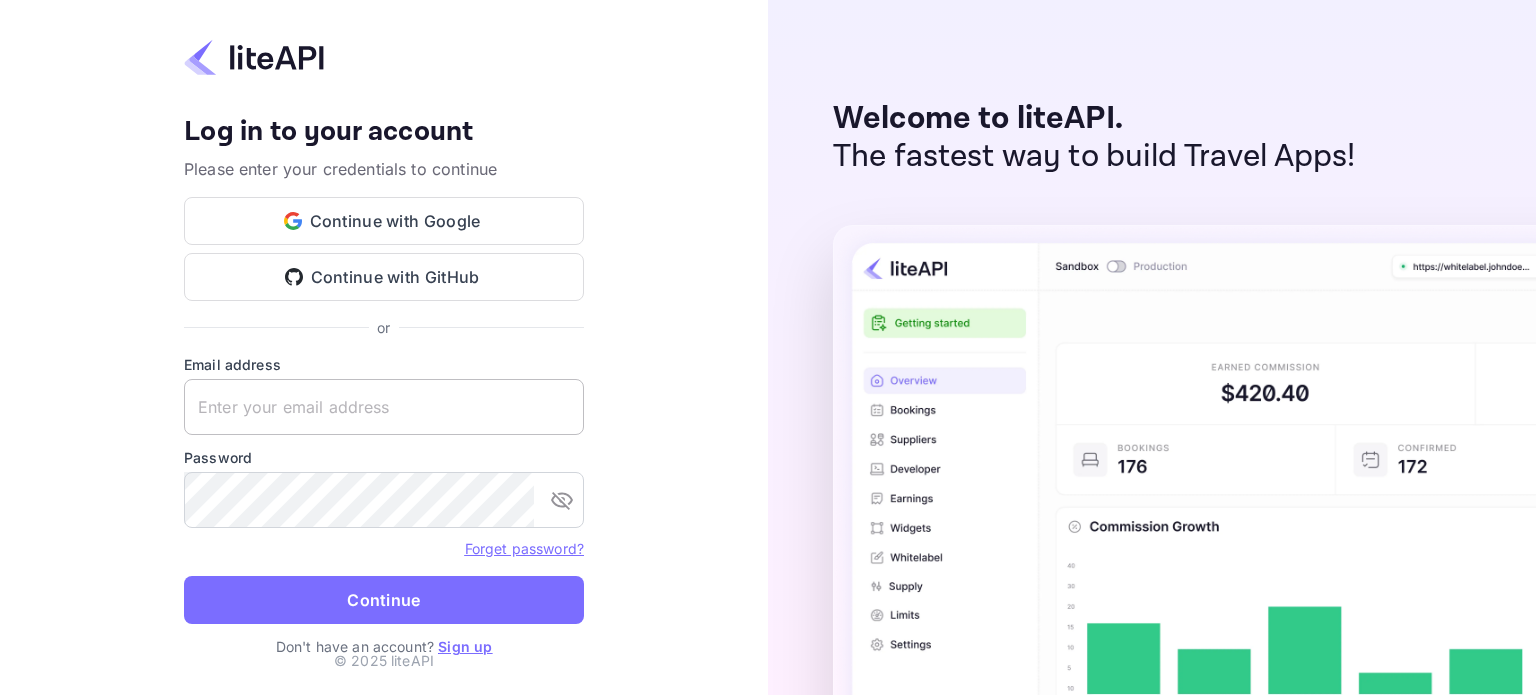 scroll, scrollTop: 0, scrollLeft: 0, axis: both 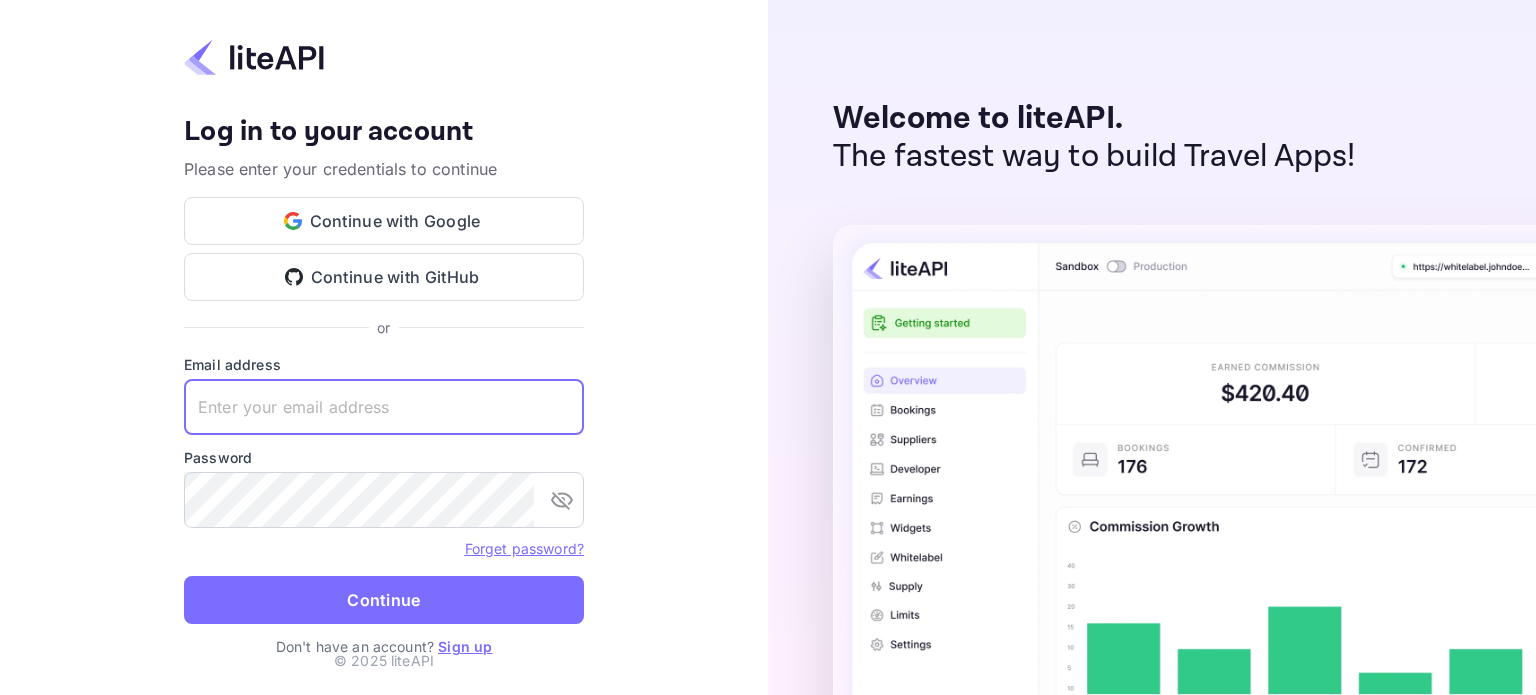 click at bounding box center [384, 407] 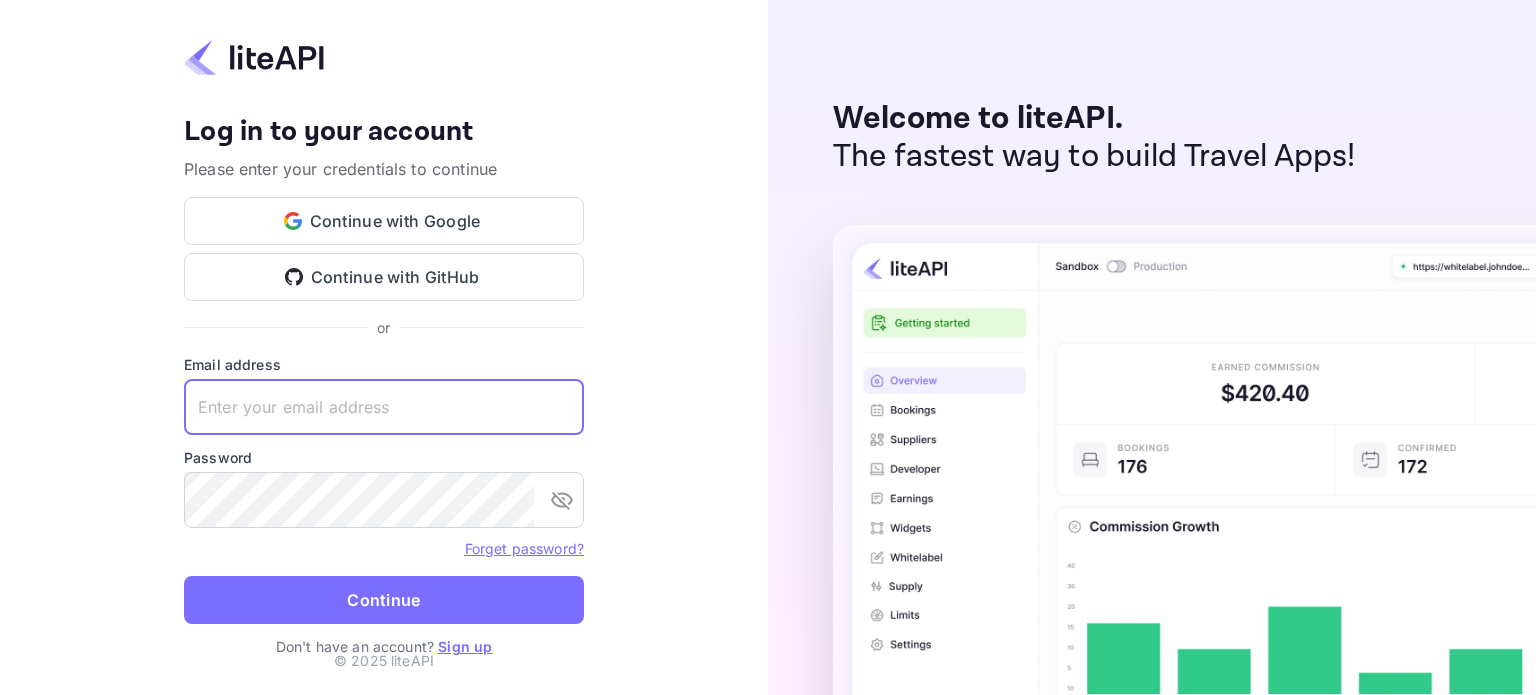 click at bounding box center [384, 407] 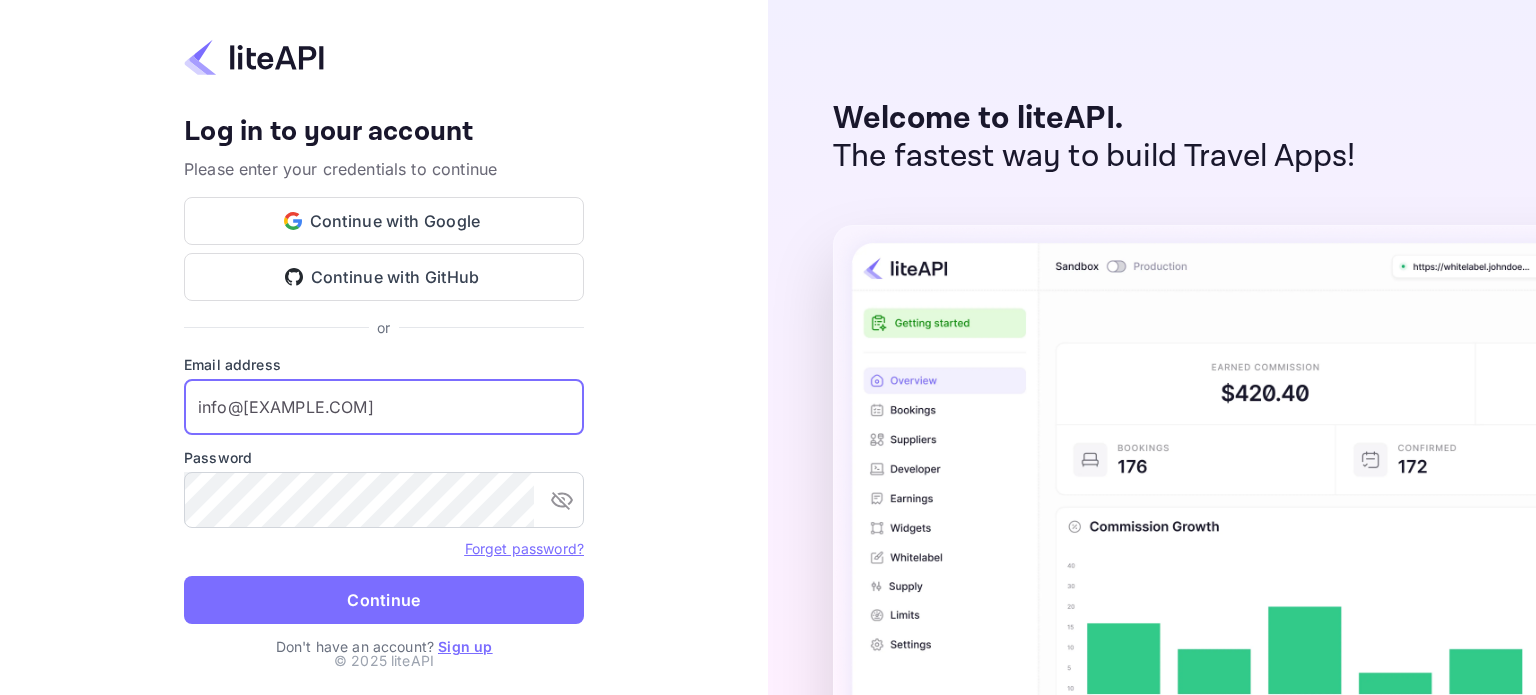 type on "info@hybridtravl.com" 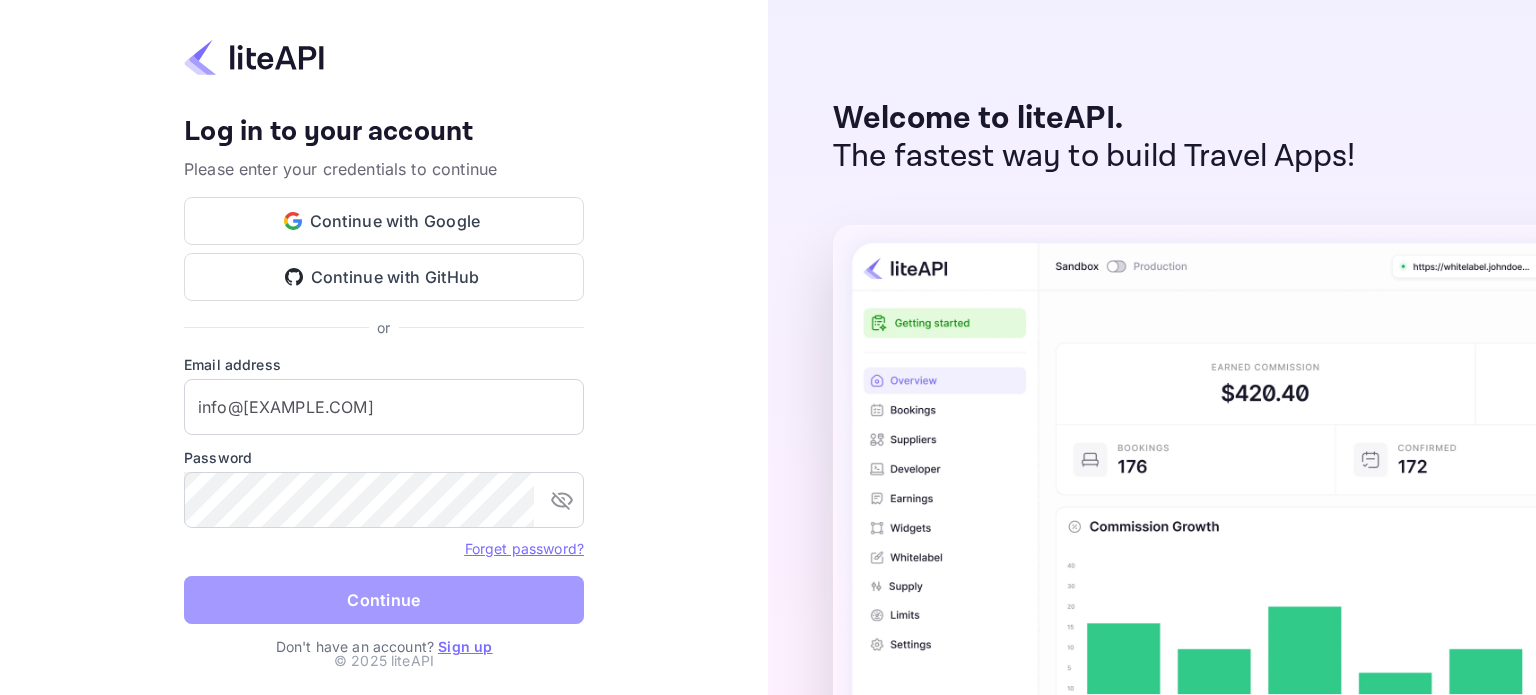 click on "Continue" at bounding box center (384, 600) 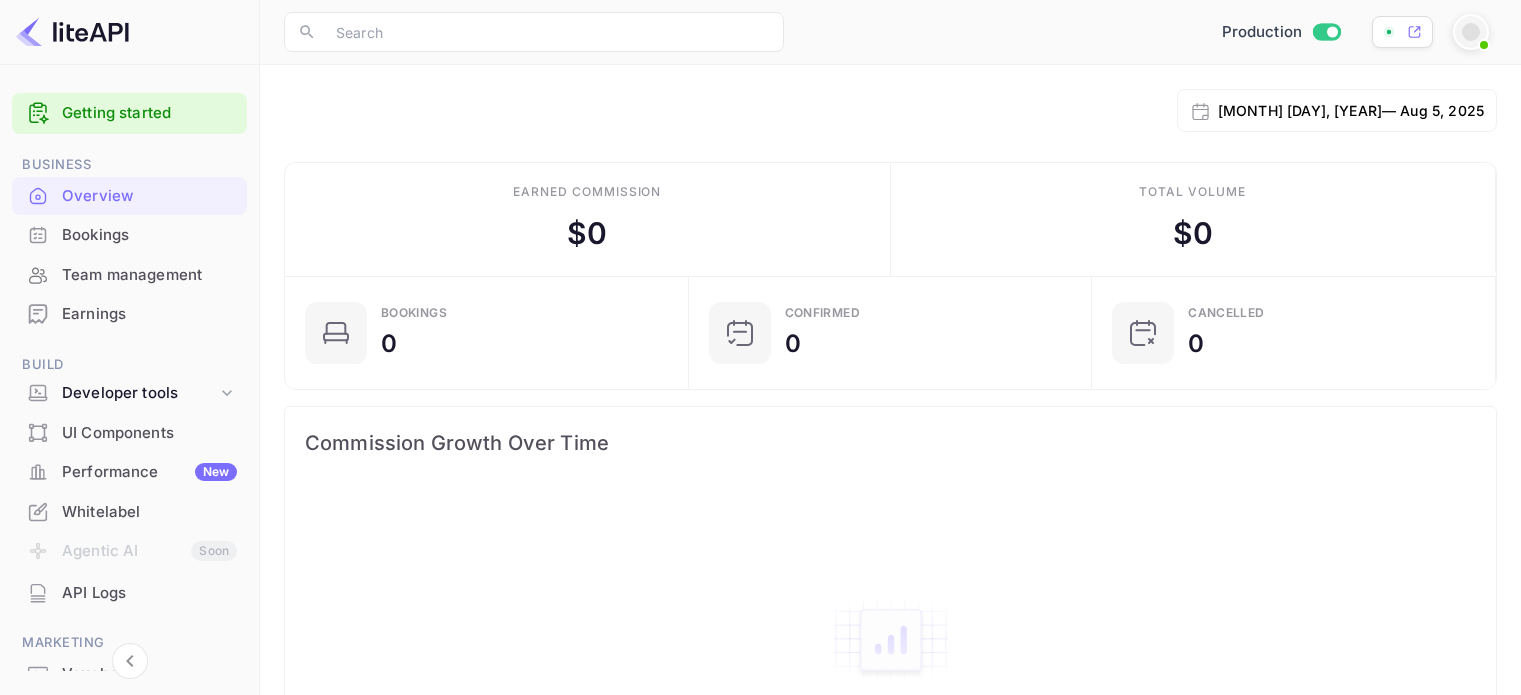 scroll, scrollTop: 0, scrollLeft: 0, axis: both 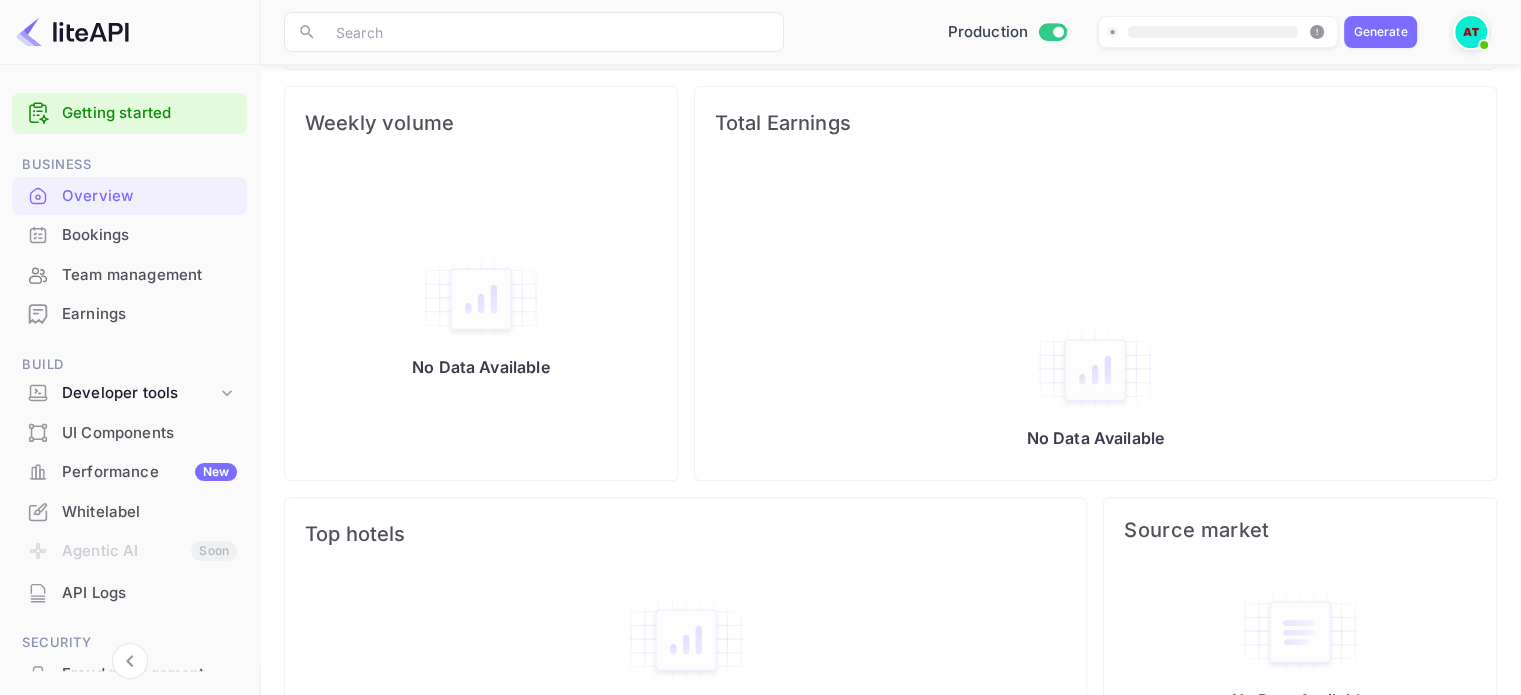 click on "Whitelabel" at bounding box center [149, 512] 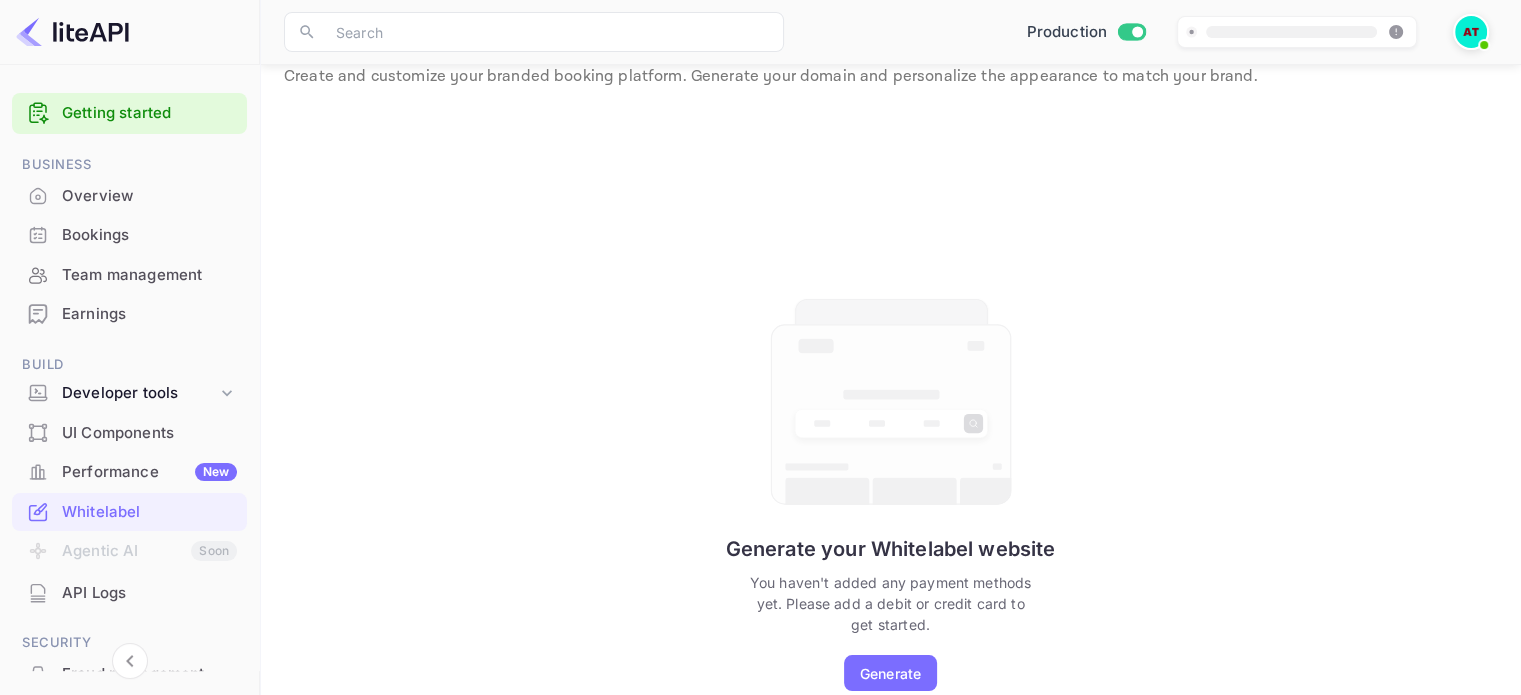 scroll, scrollTop: 88, scrollLeft: 0, axis: vertical 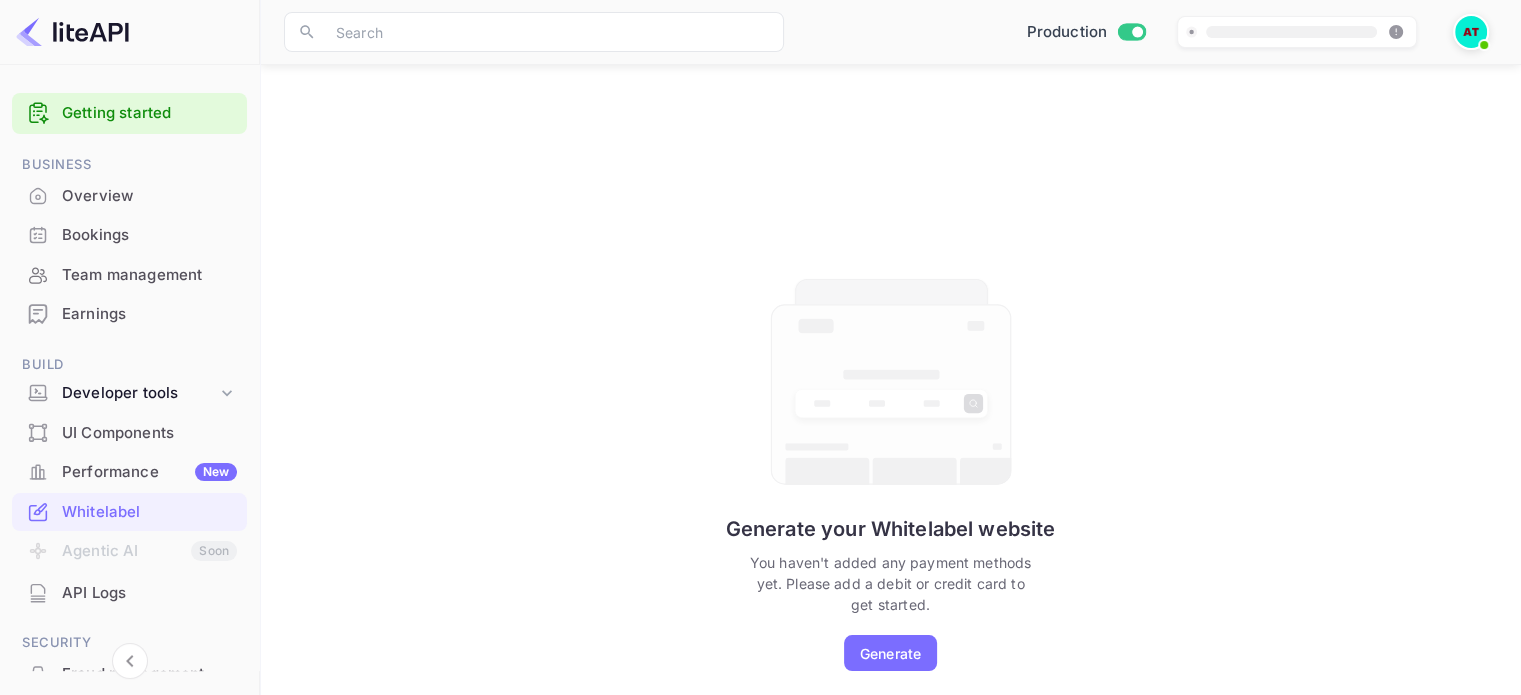click on "Generate" at bounding box center [890, 653] 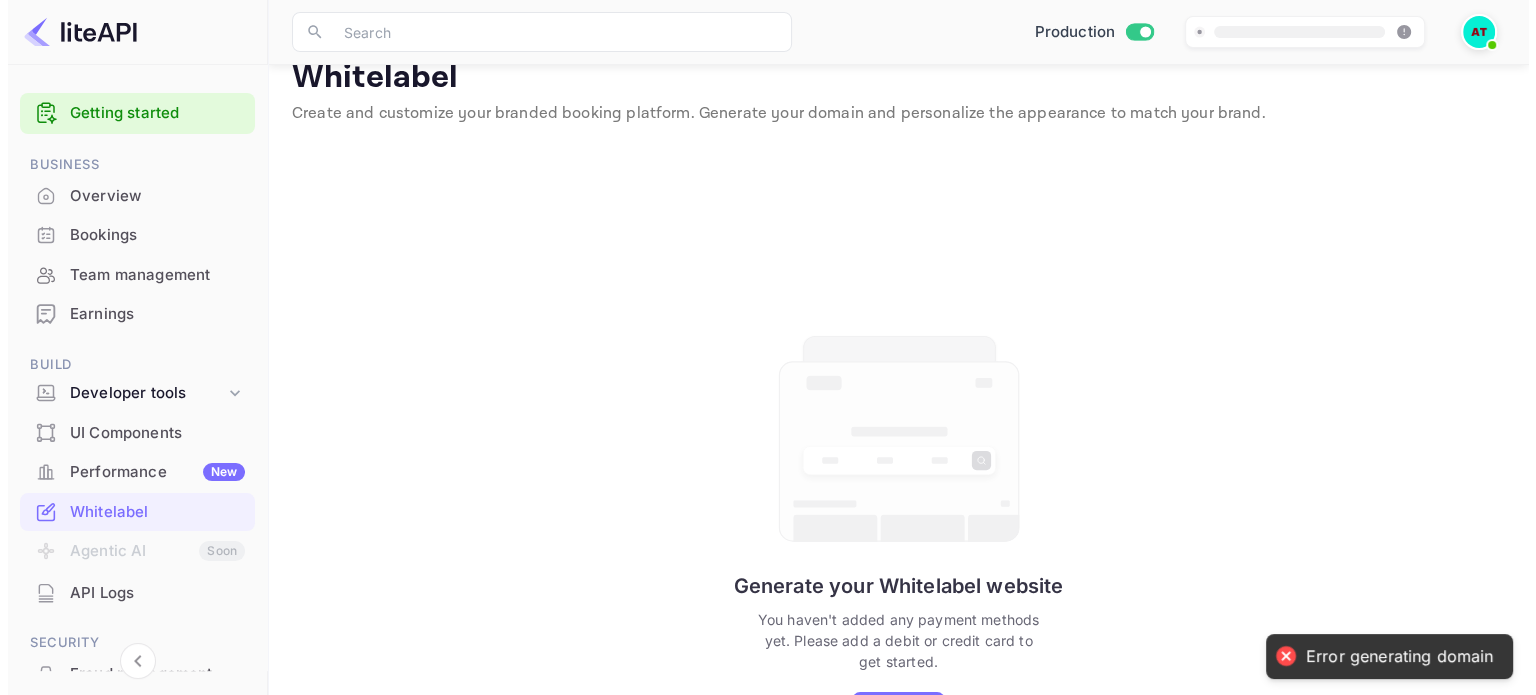 scroll, scrollTop: 0, scrollLeft: 0, axis: both 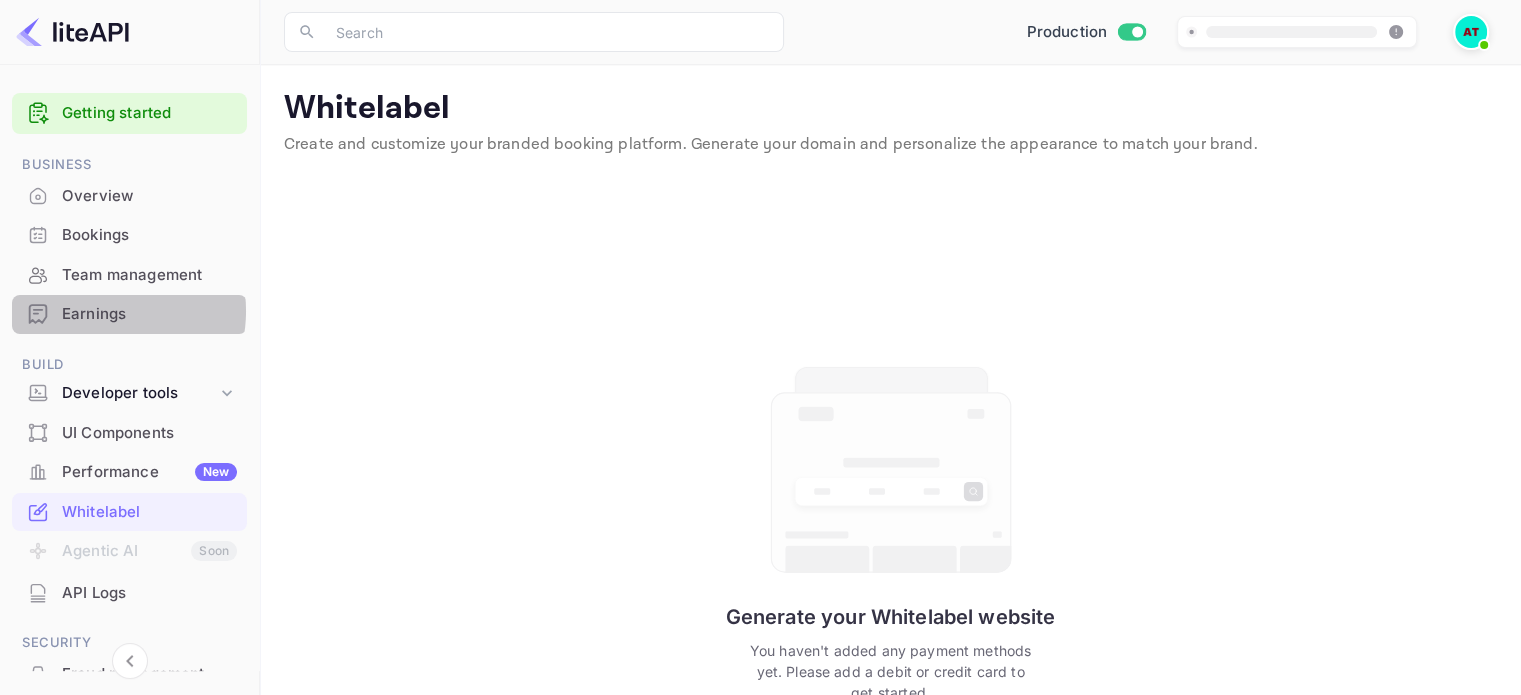 click on "Earnings" at bounding box center (149, 314) 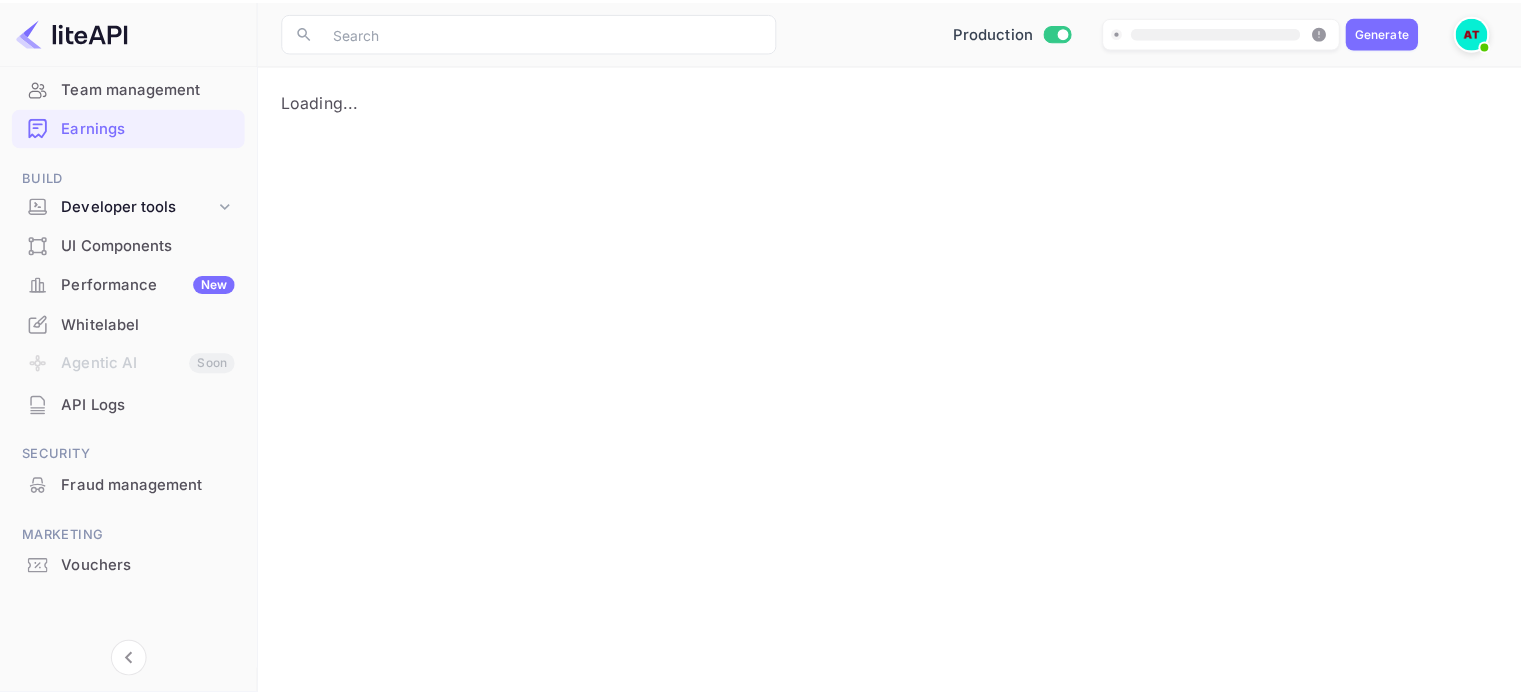 scroll, scrollTop: 189, scrollLeft: 0, axis: vertical 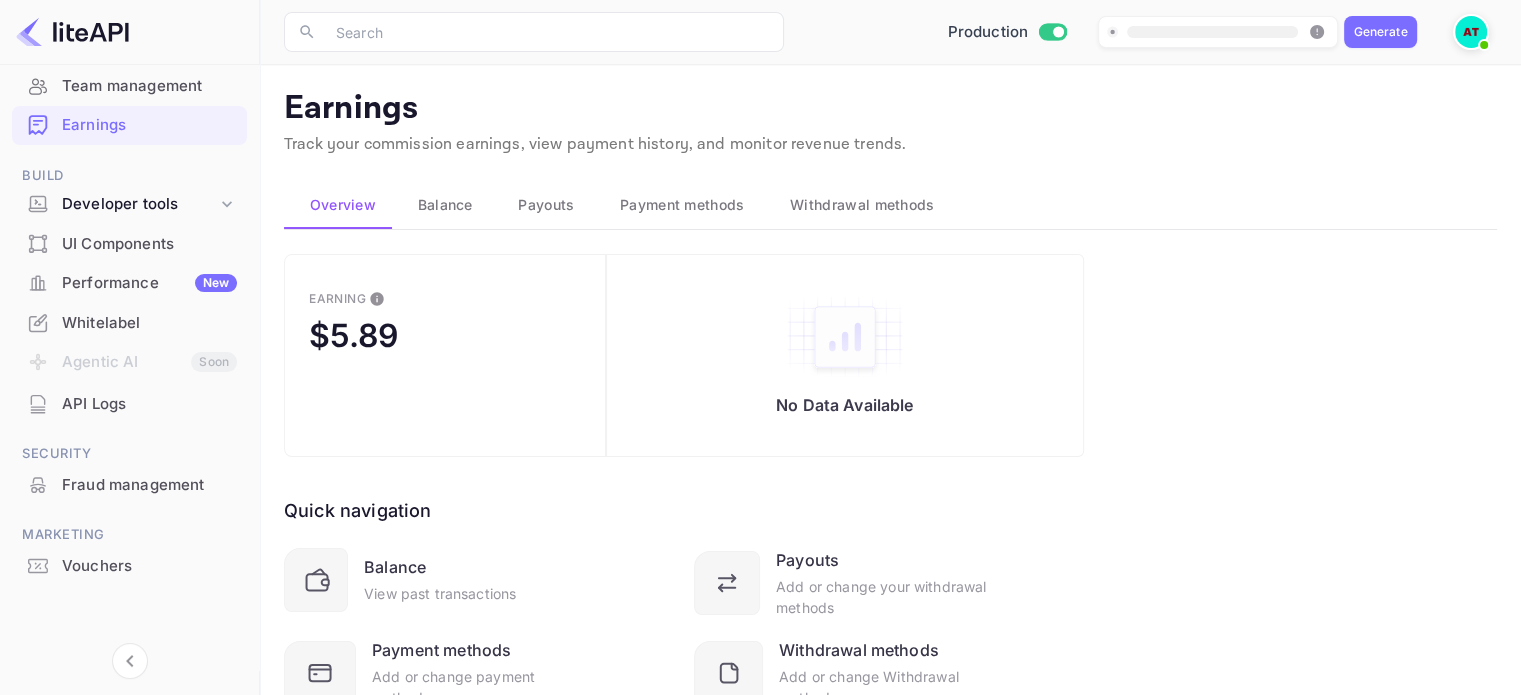 click on "Balance" at bounding box center [445, 205] 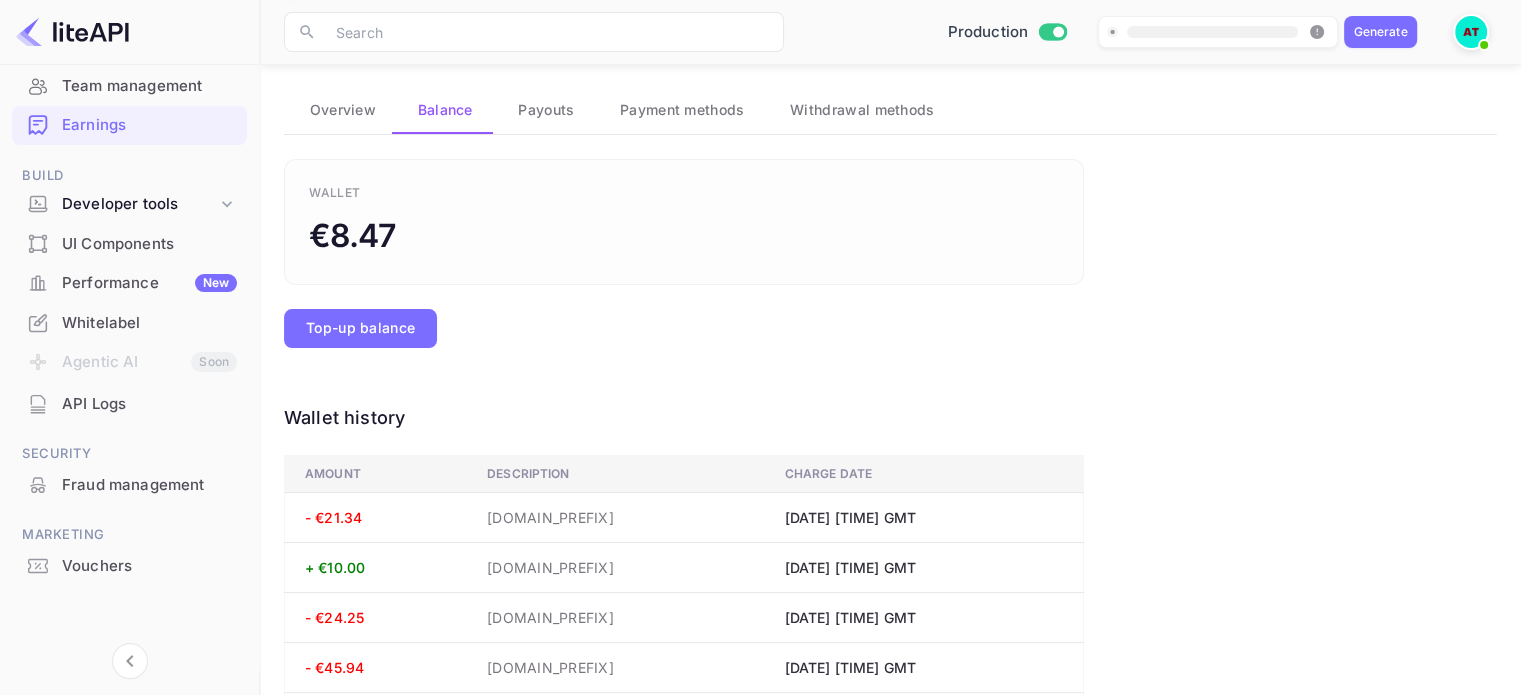 scroll, scrollTop: 0, scrollLeft: 0, axis: both 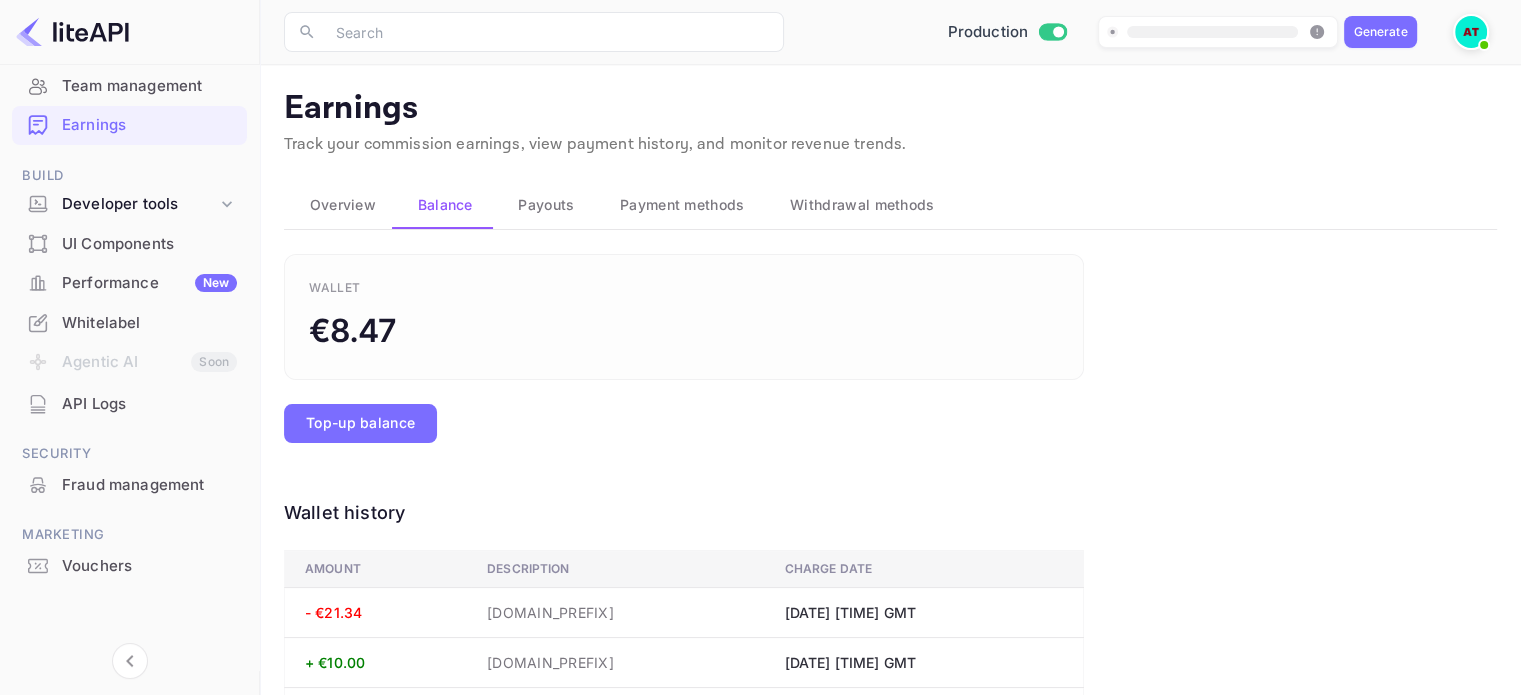 click on "Payouts" at bounding box center [546, 205] 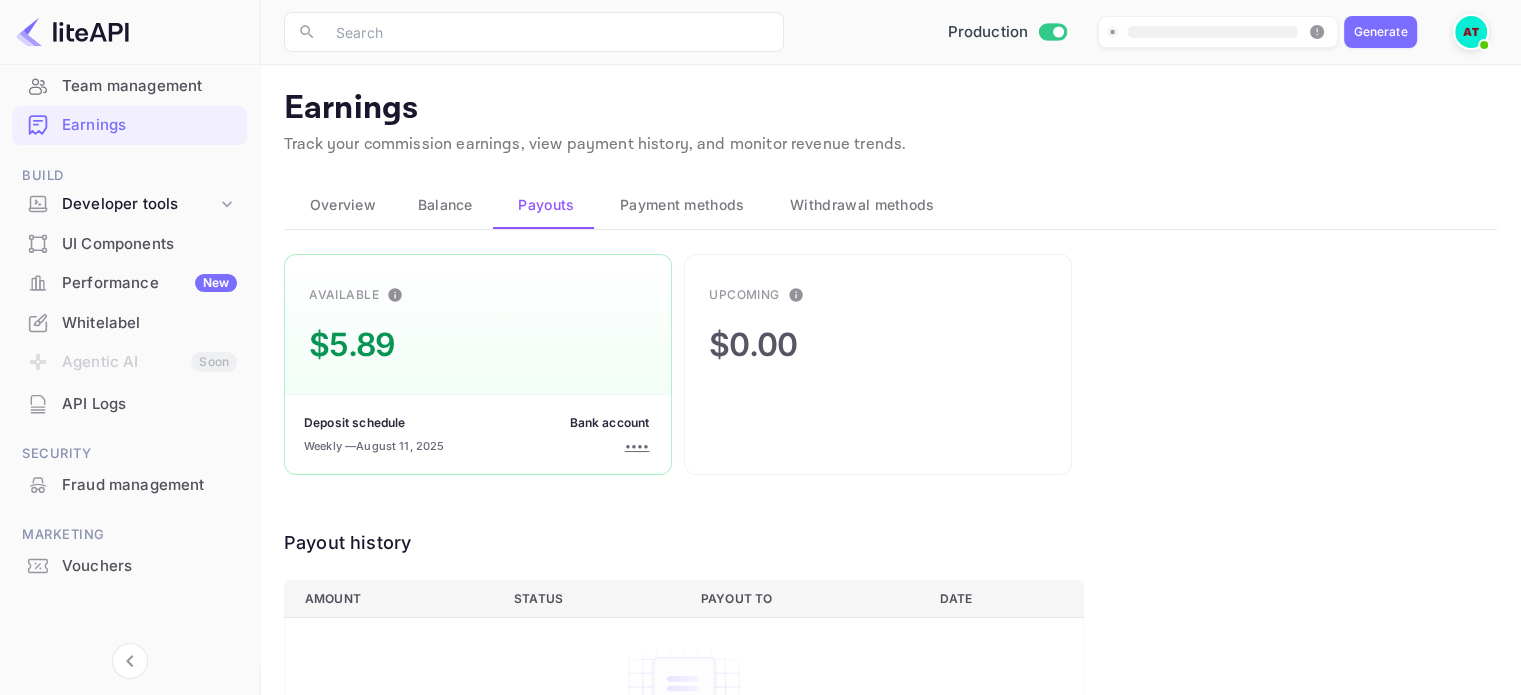 click on "Payment methods" at bounding box center [682, 205] 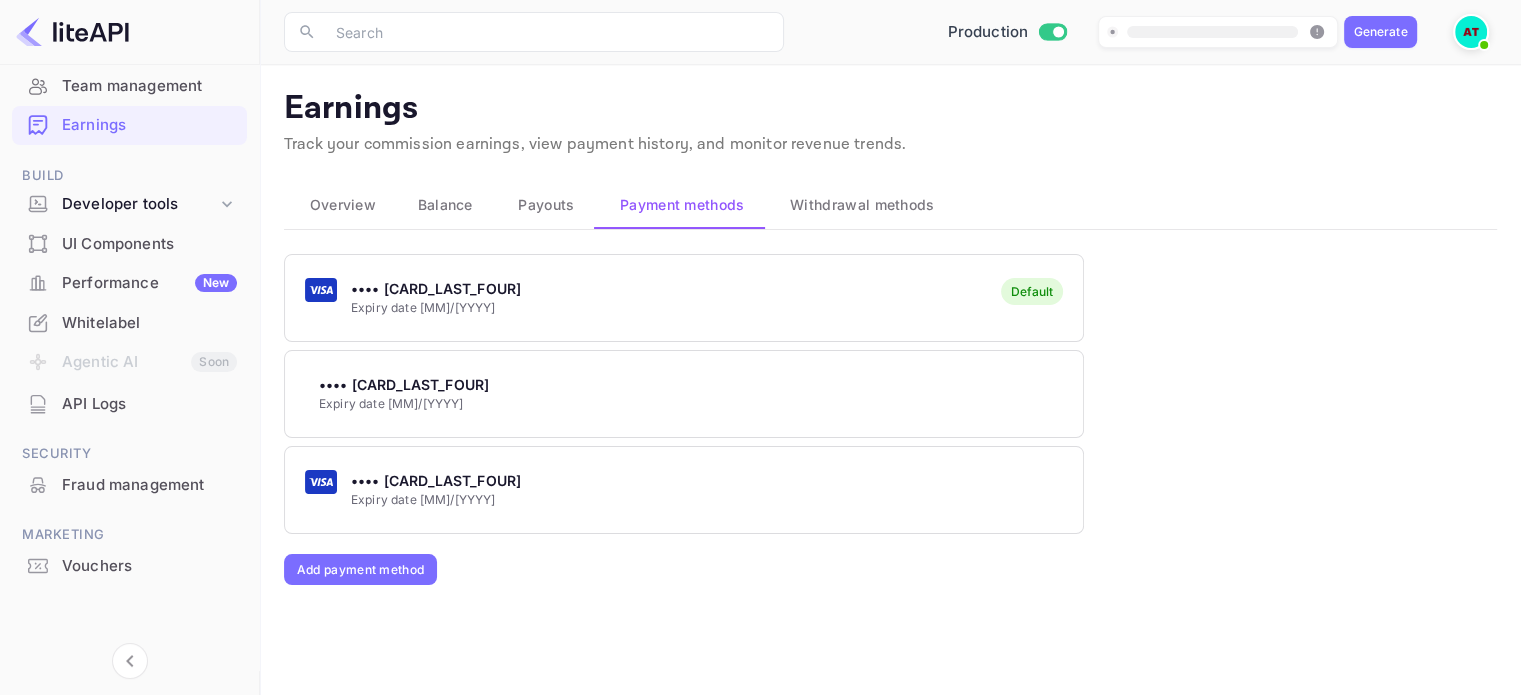 click on "Withdrawal methods" at bounding box center (862, 205) 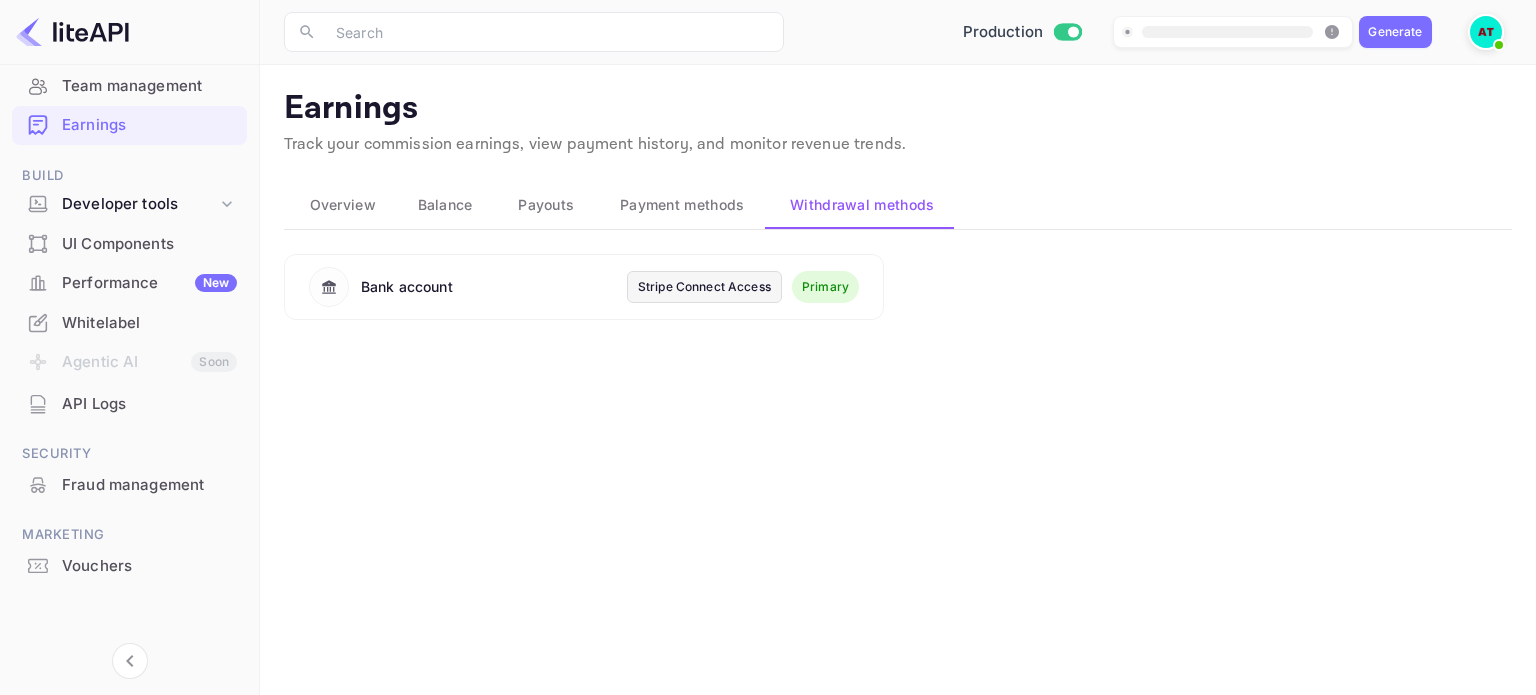 click on "Overview" at bounding box center (343, 205) 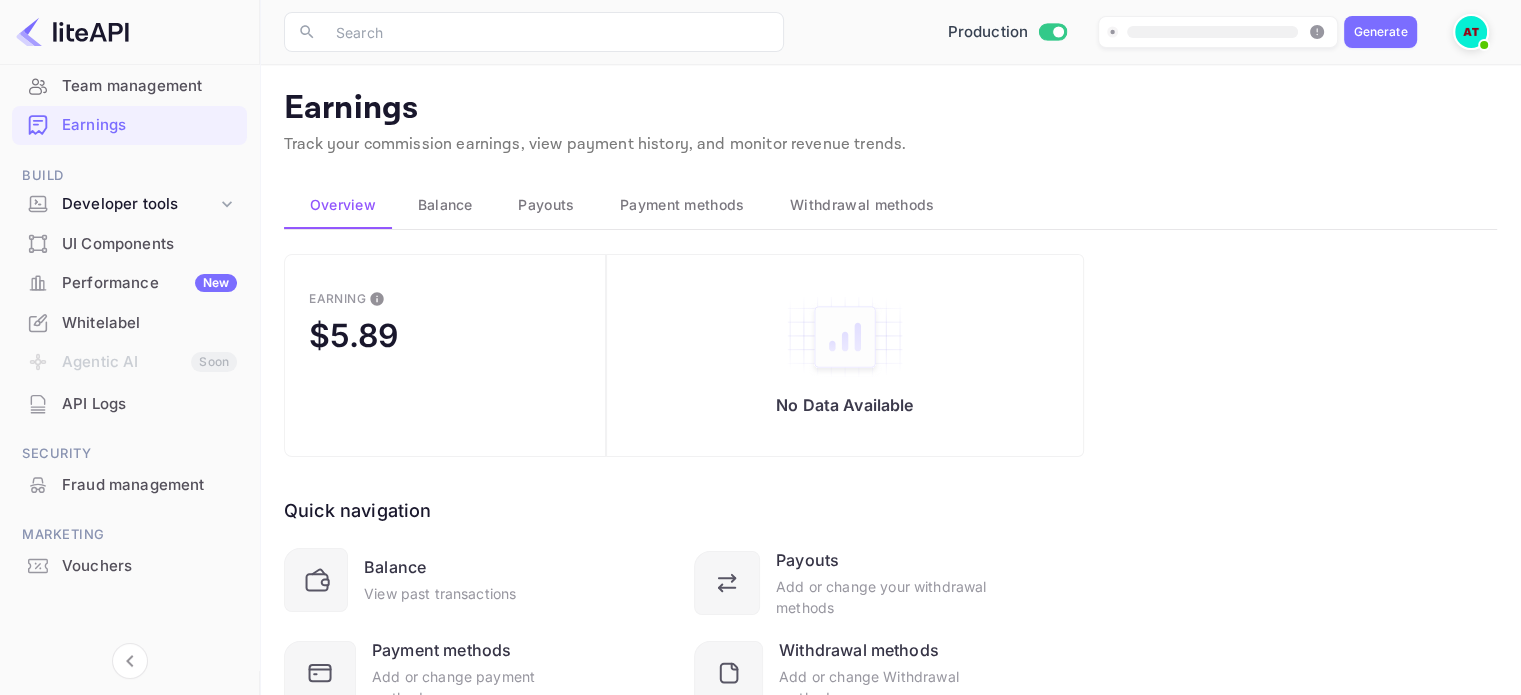 click on "Balance" at bounding box center (445, 205) 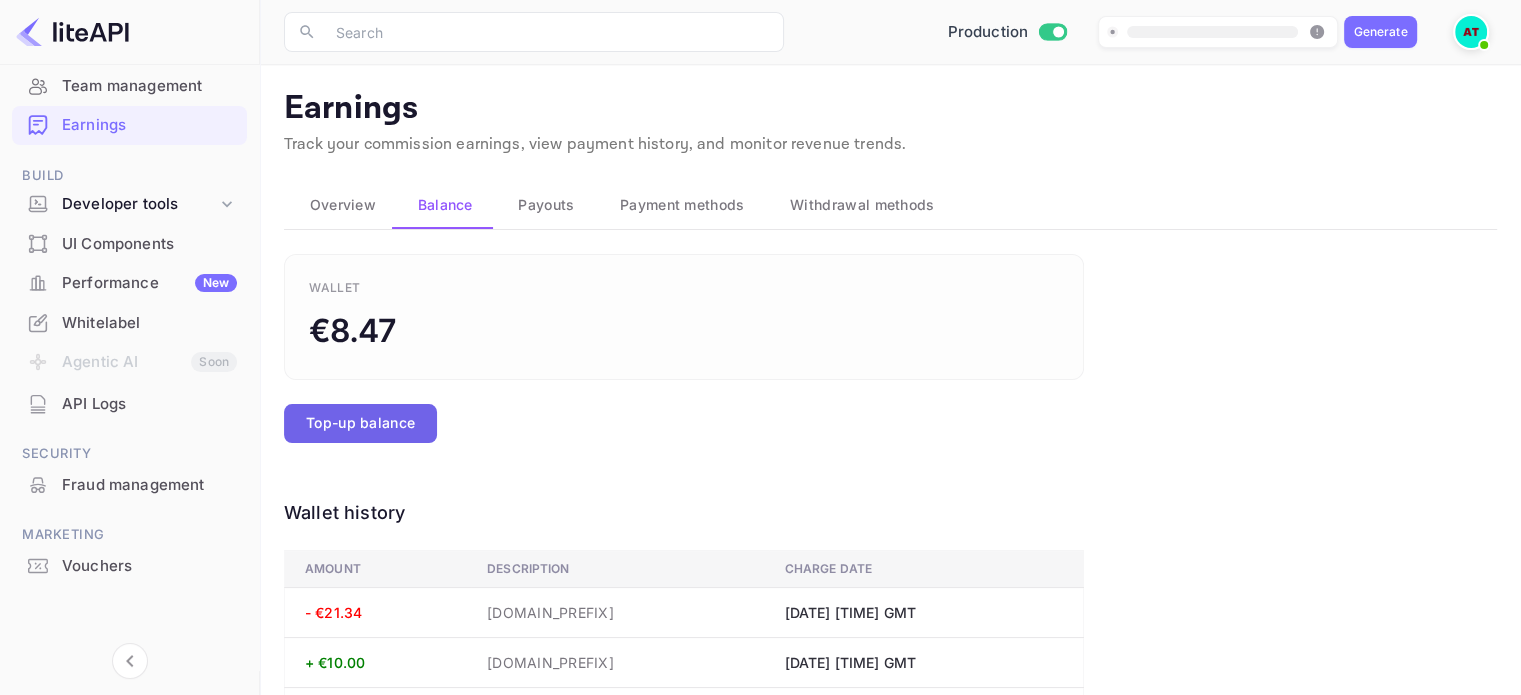 click on "Top-up balance" at bounding box center (360, 423) 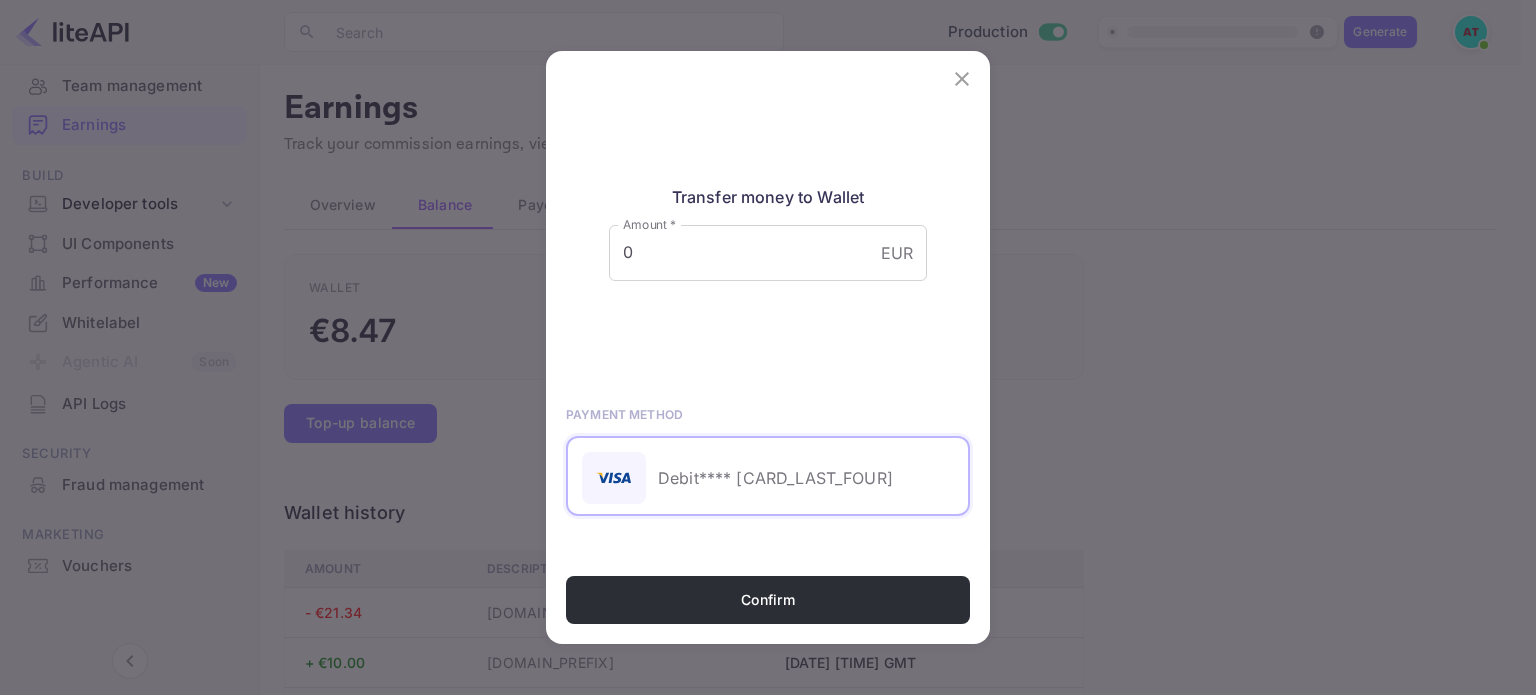 click on "Debit  **** 2794" at bounding box center [775, 478] 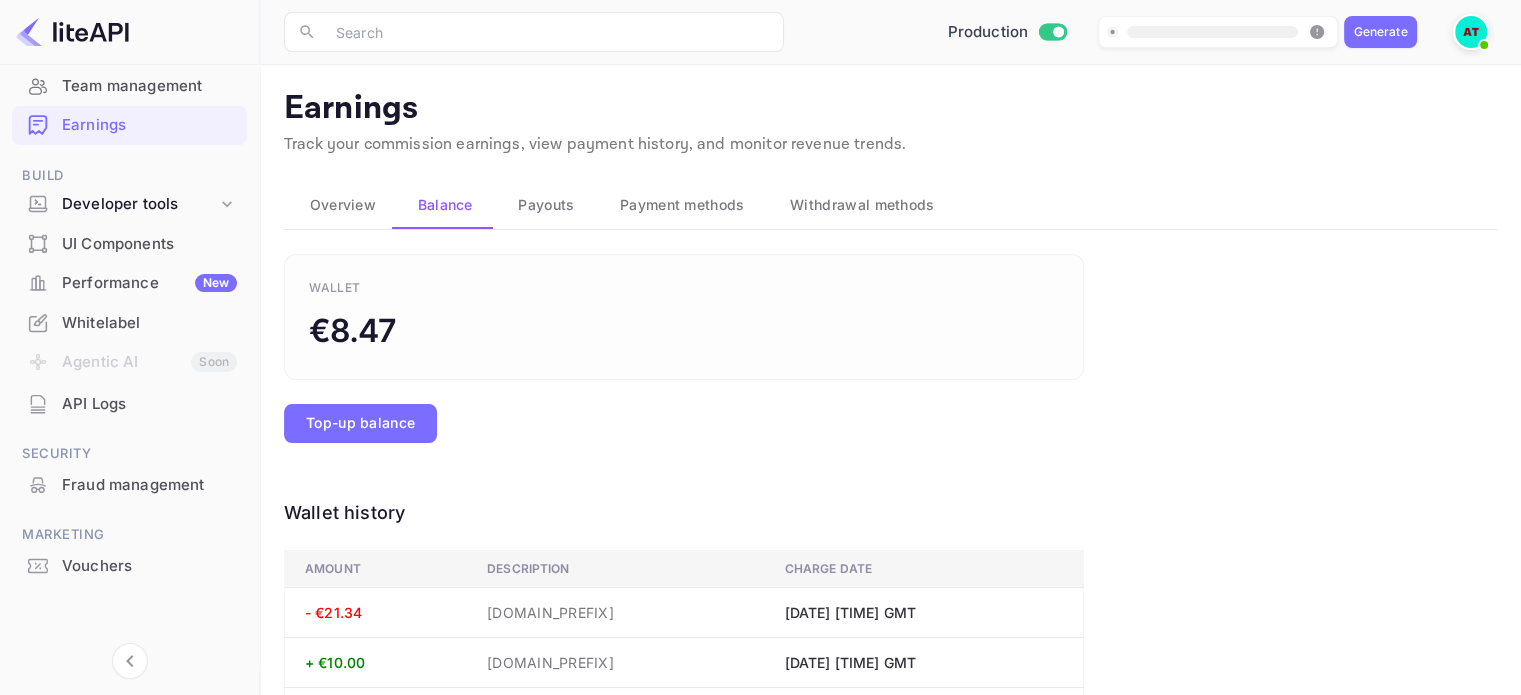 click on "Payment methods" at bounding box center (682, 205) 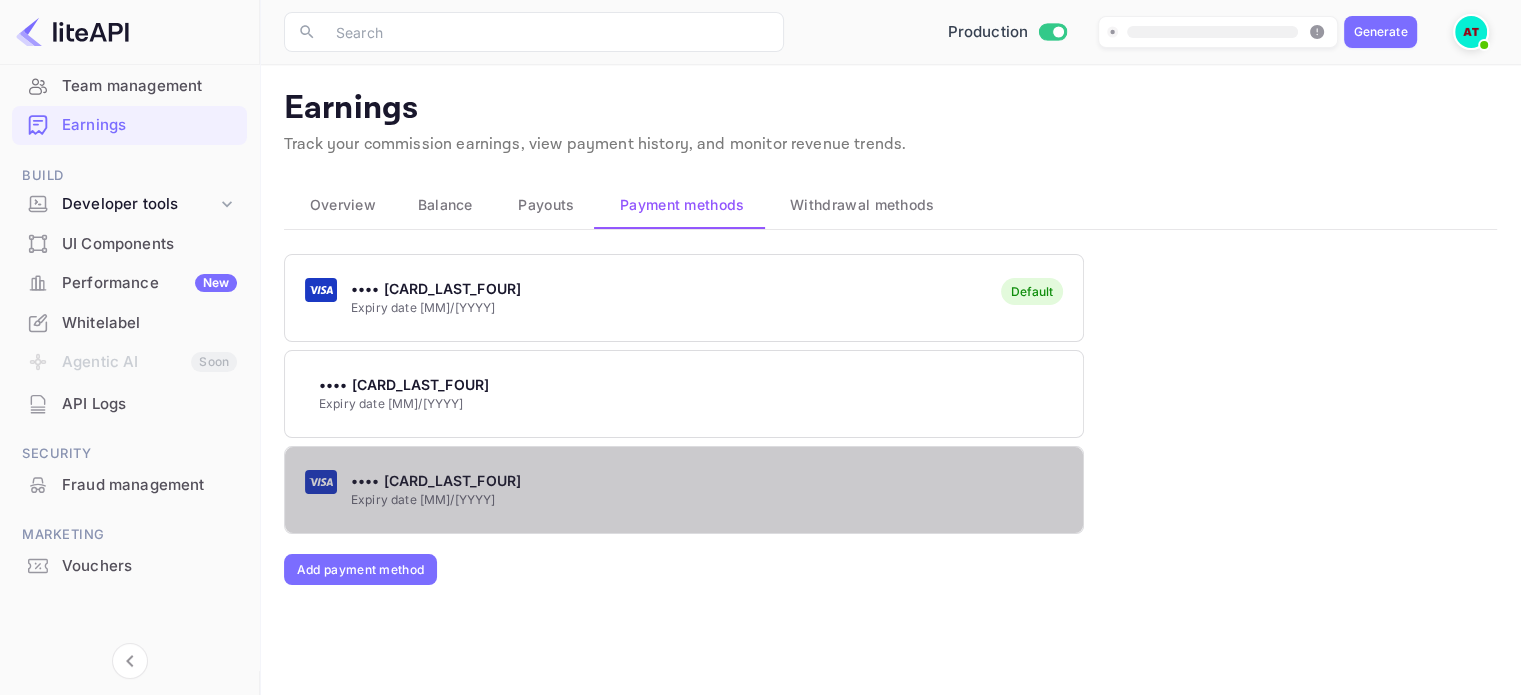 drag, startPoint x: 606, startPoint y: 474, endPoint x: 424, endPoint y: 483, distance: 182.2224 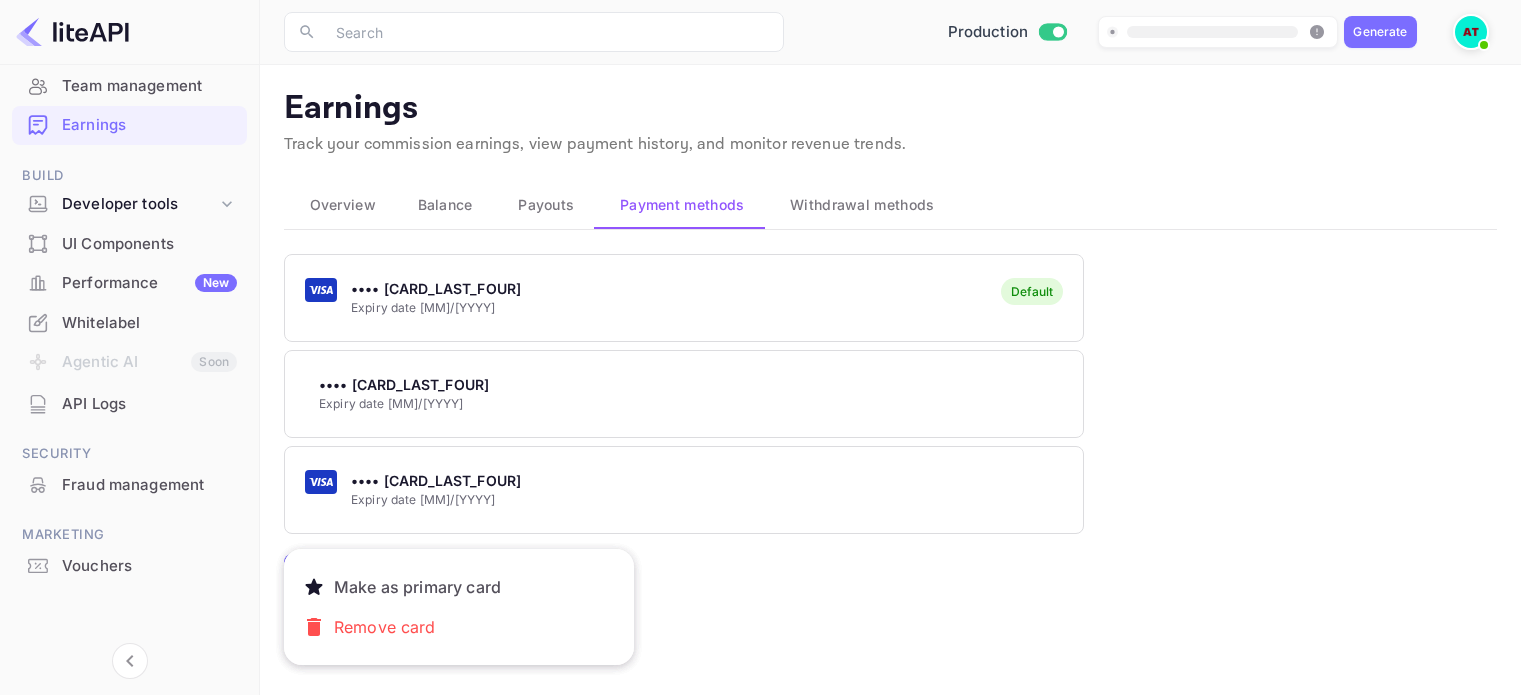 click on "Make as primary card" at bounding box center [417, 587] 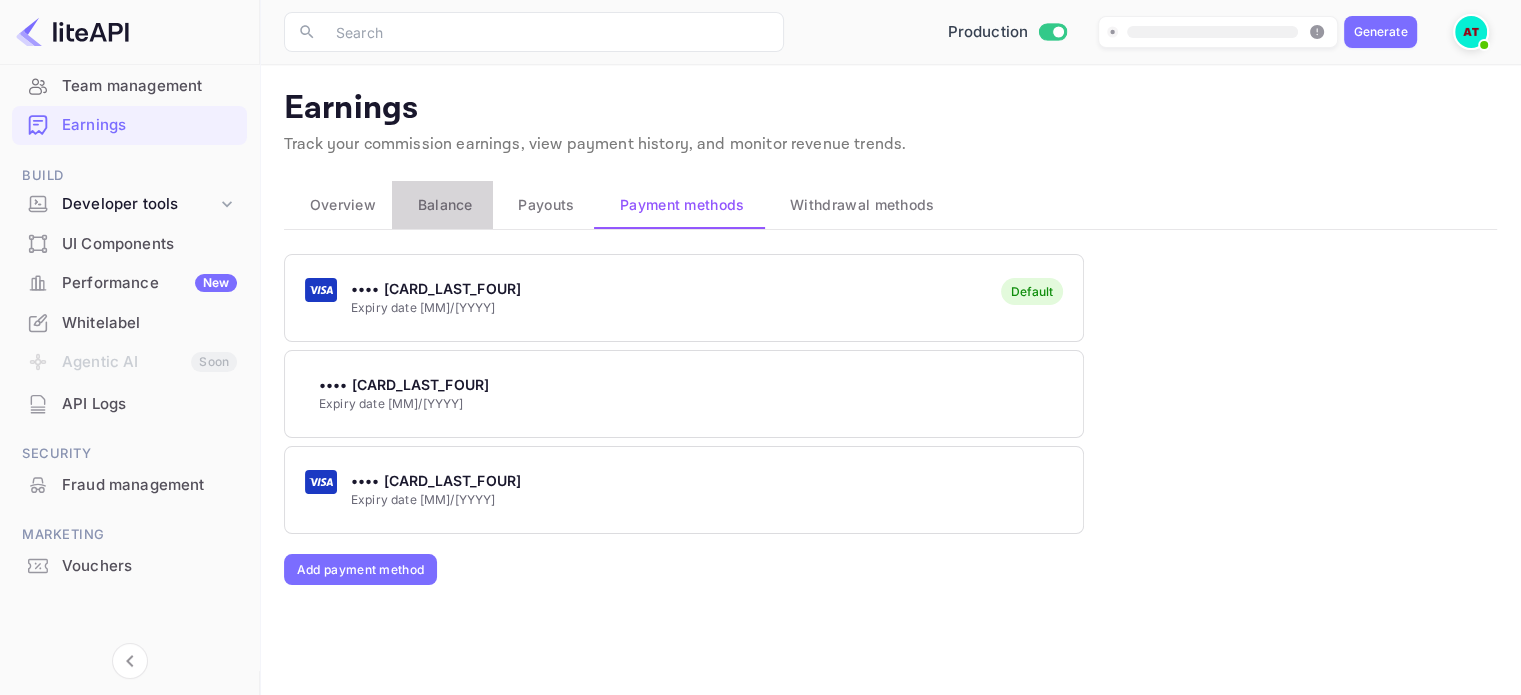 click on "Balance" at bounding box center (442, 205) 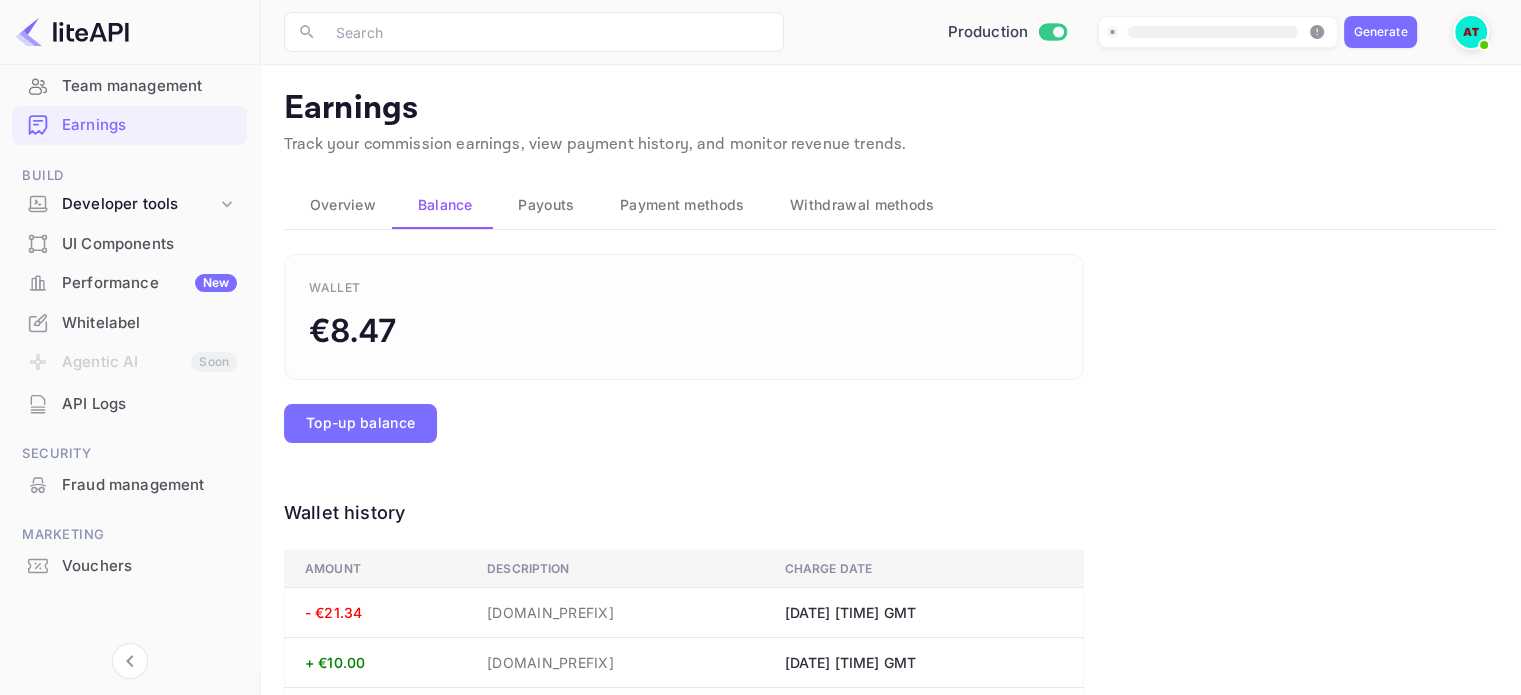 click on "Top-up balance" at bounding box center [684, 411] 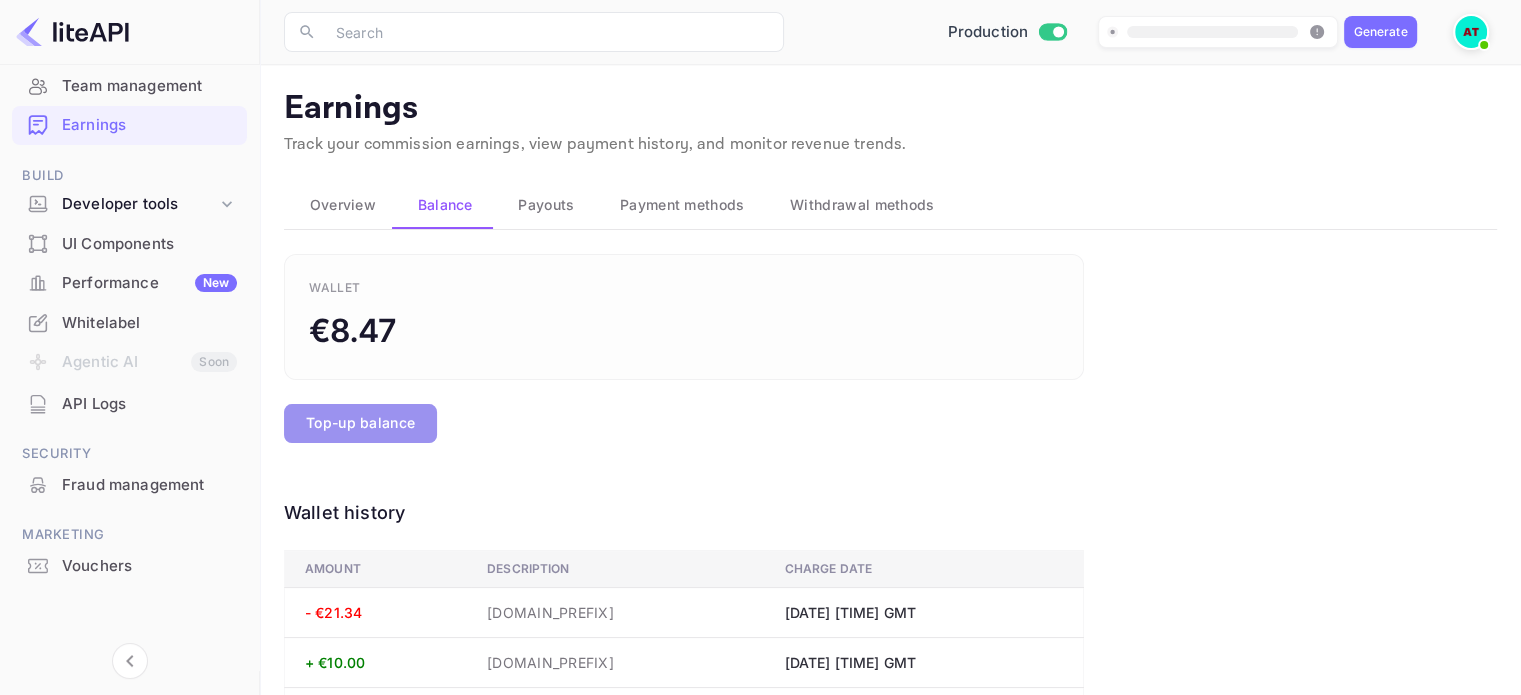 click on "Top-up balance" at bounding box center (360, 423) 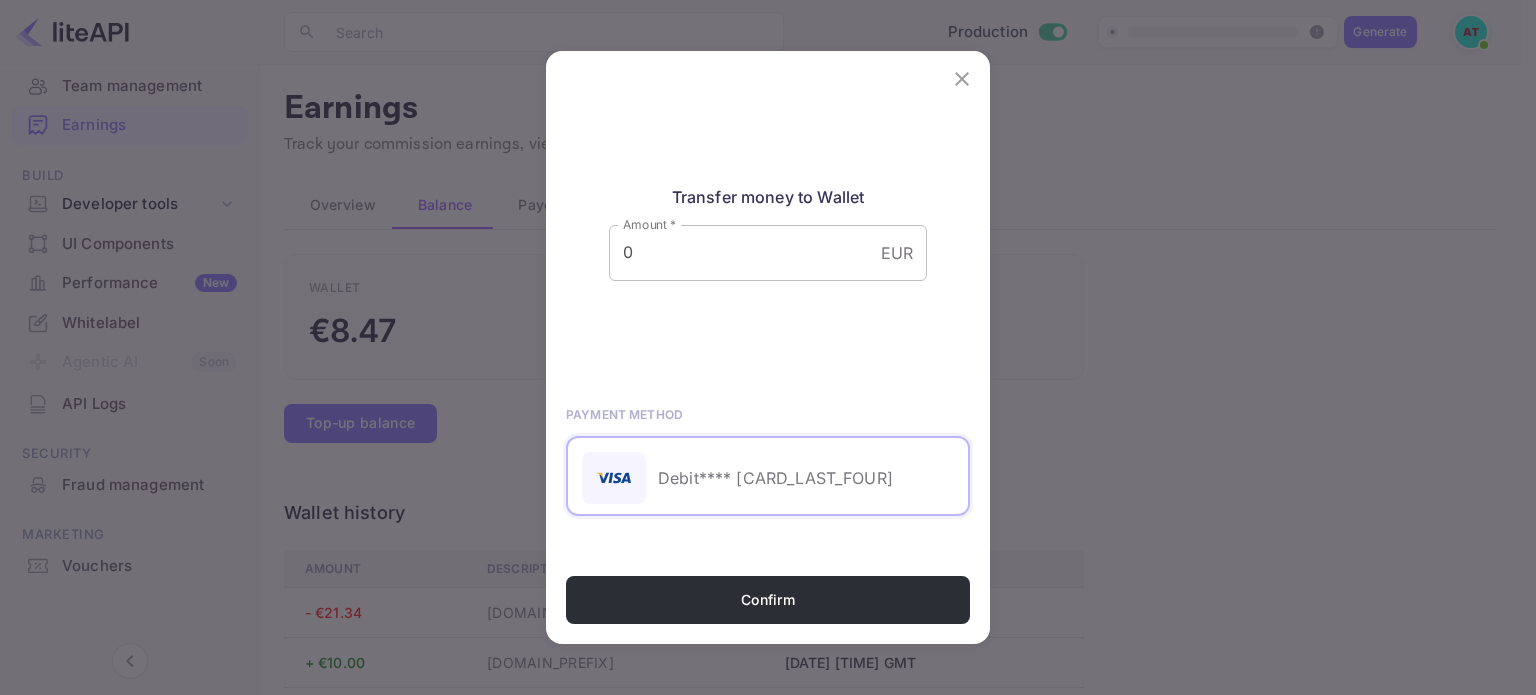 click on "0" at bounding box center [741, 253] 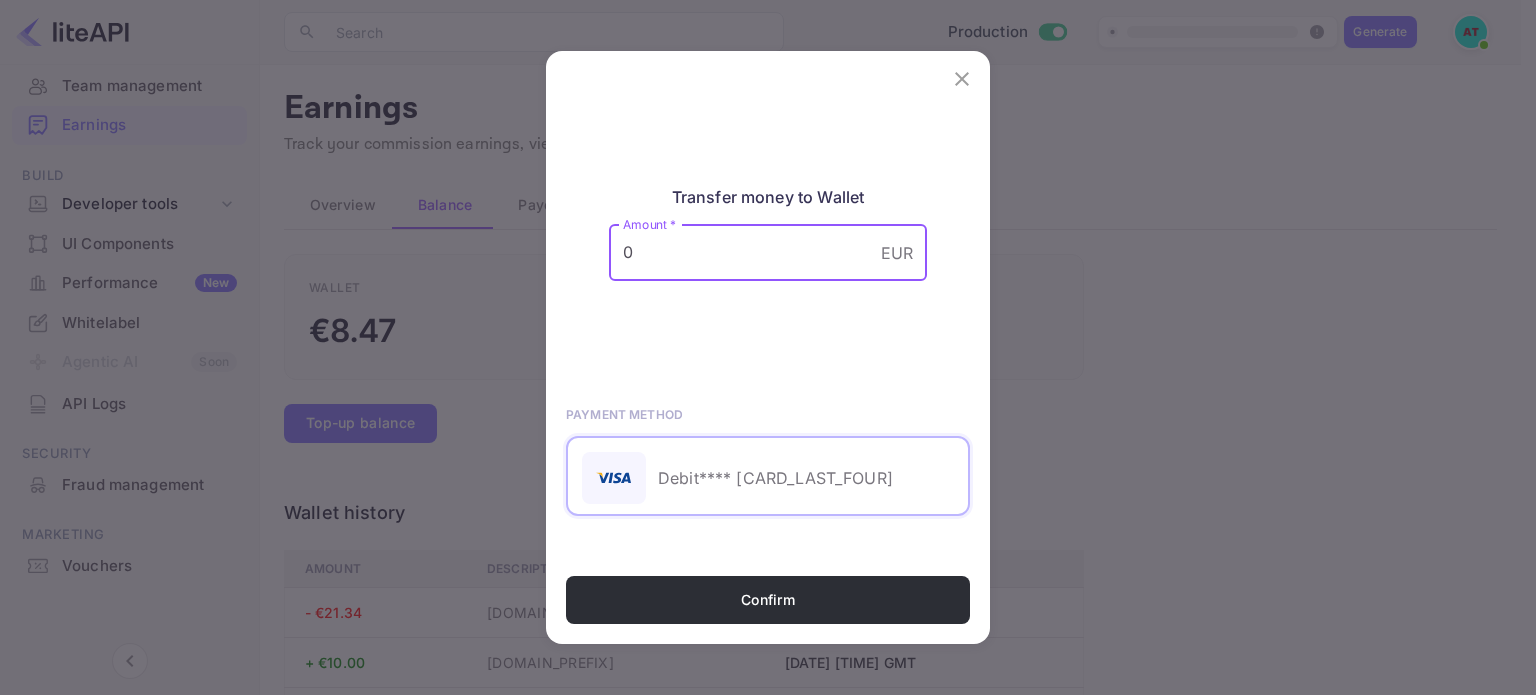 click on "0 EUR Amount   *" at bounding box center (768, 253) 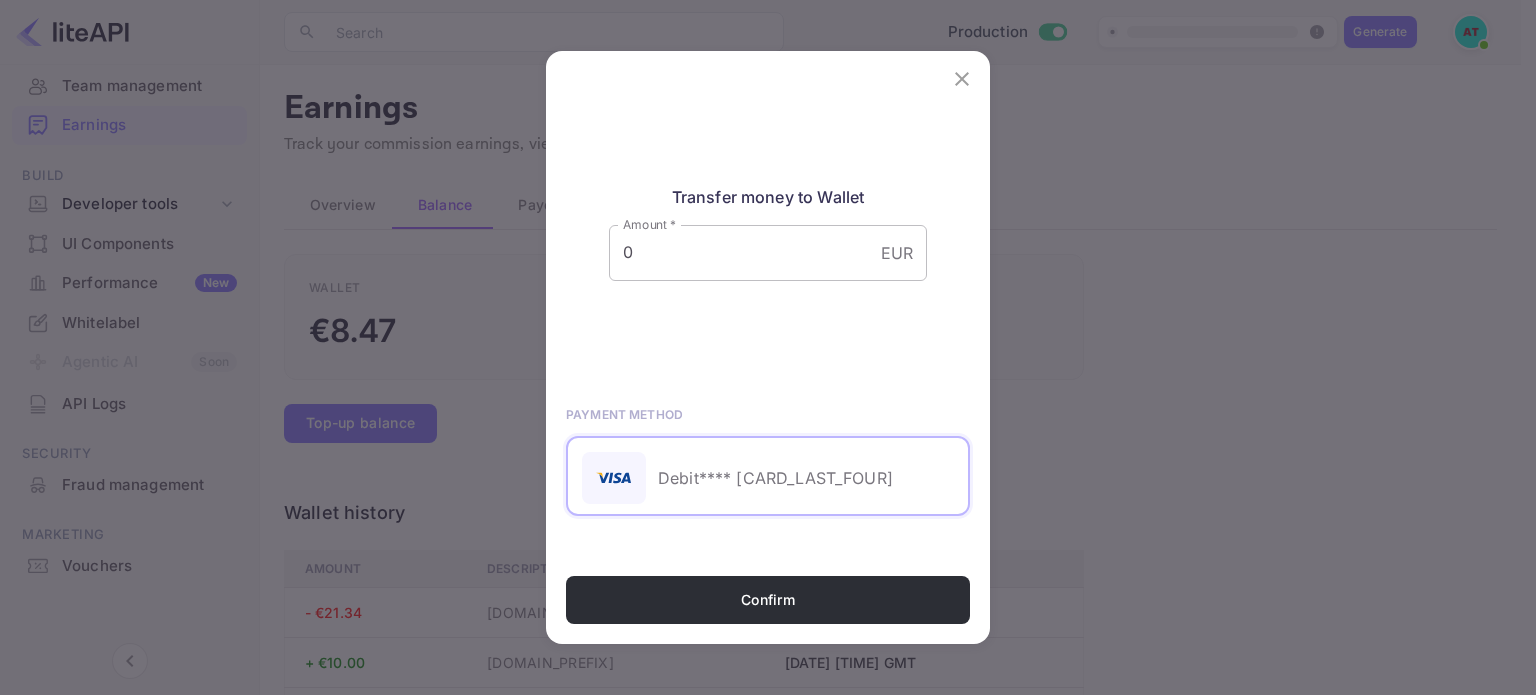 click on "EUR" at bounding box center (897, 253) 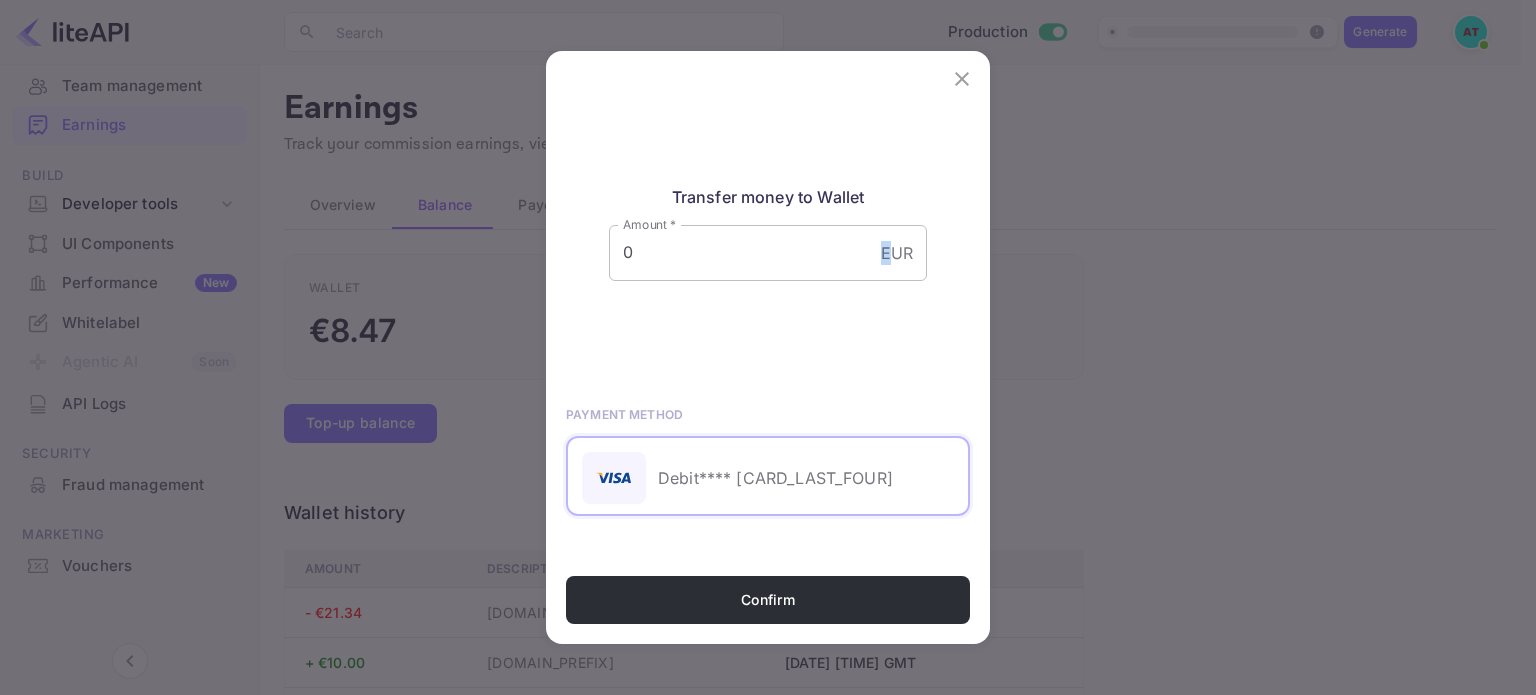 click on "0 EUR Amount   *" at bounding box center [768, 253] 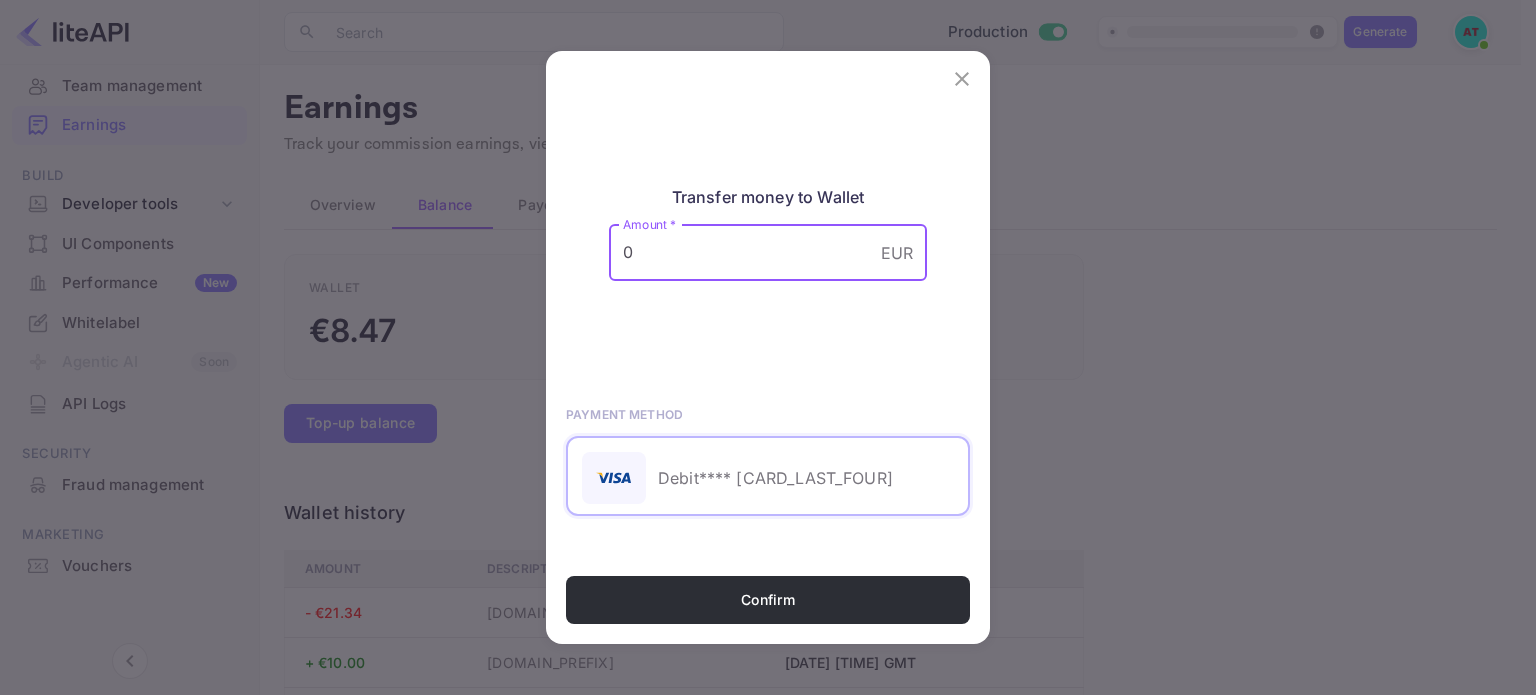 click on "0" at bounding box center (741, 253) 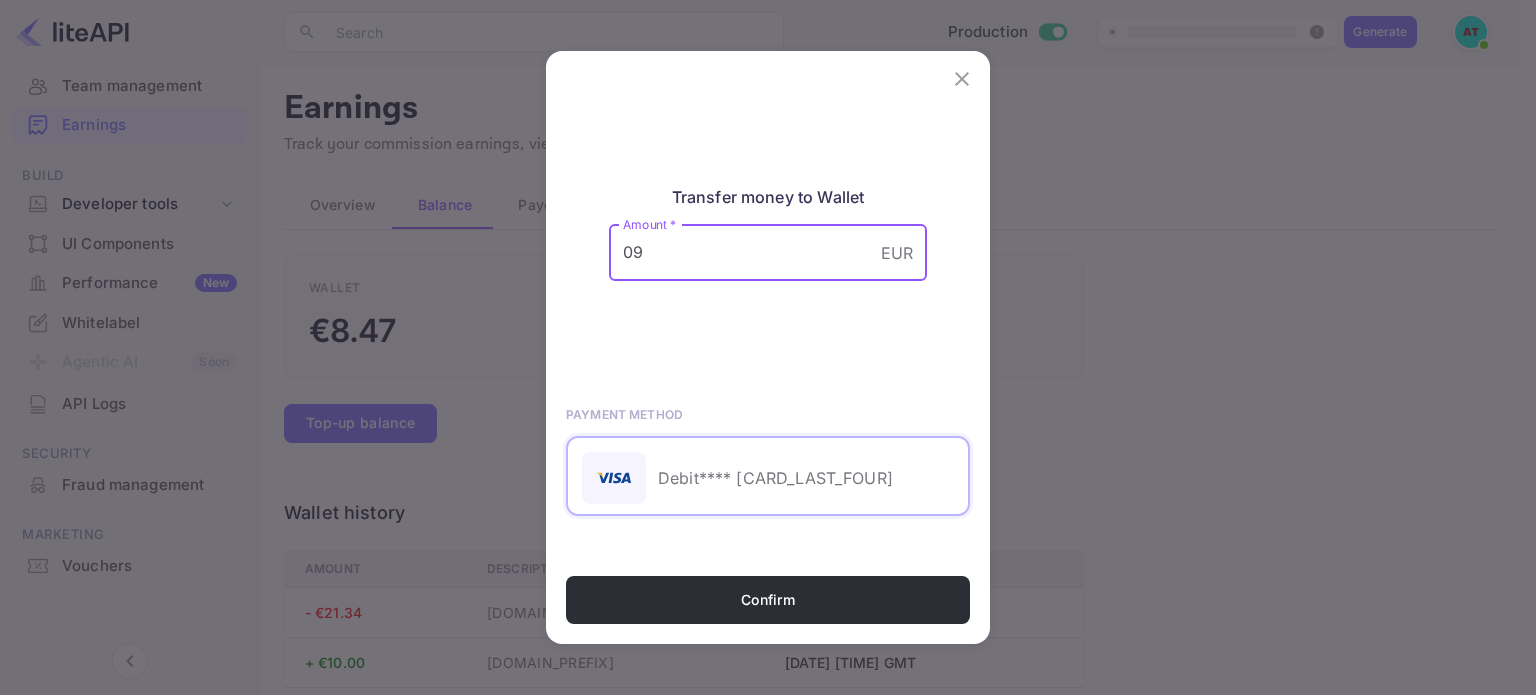 type on "0" 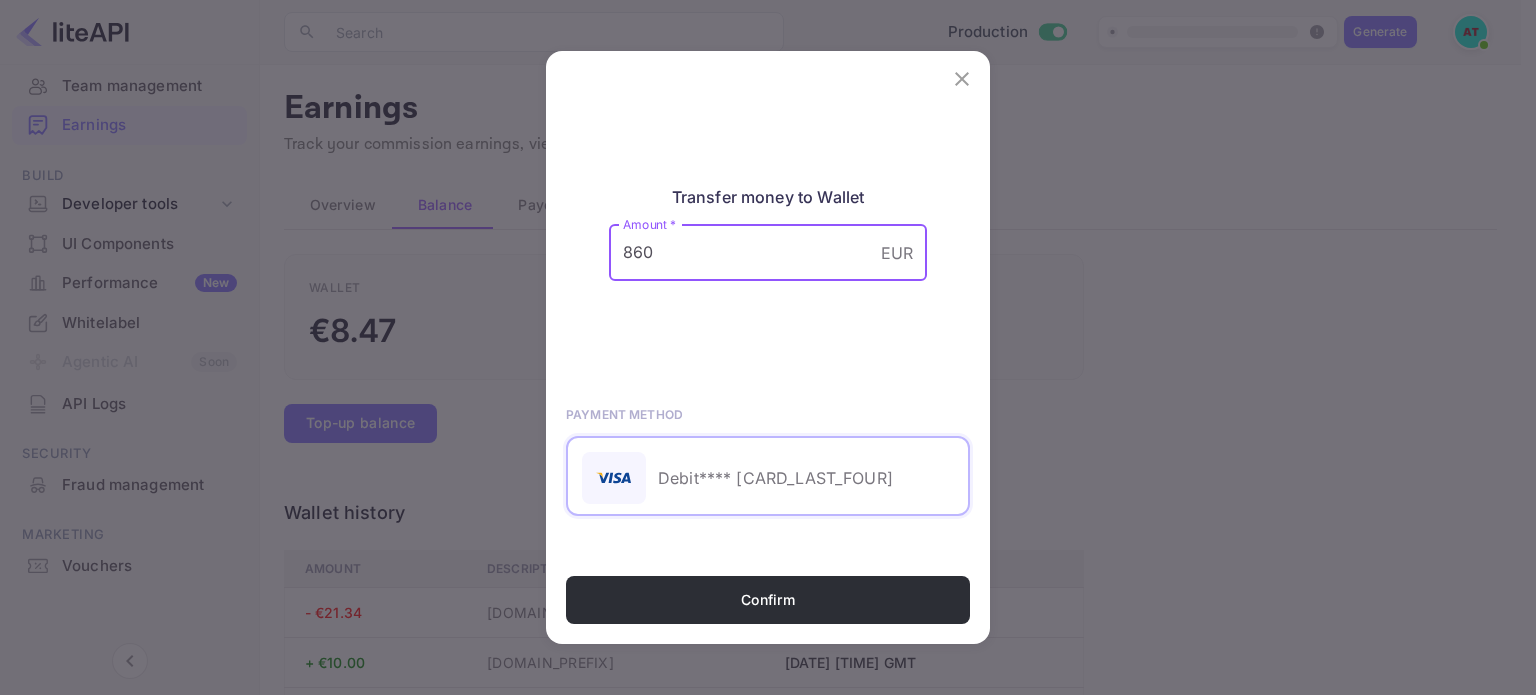 type on "860" 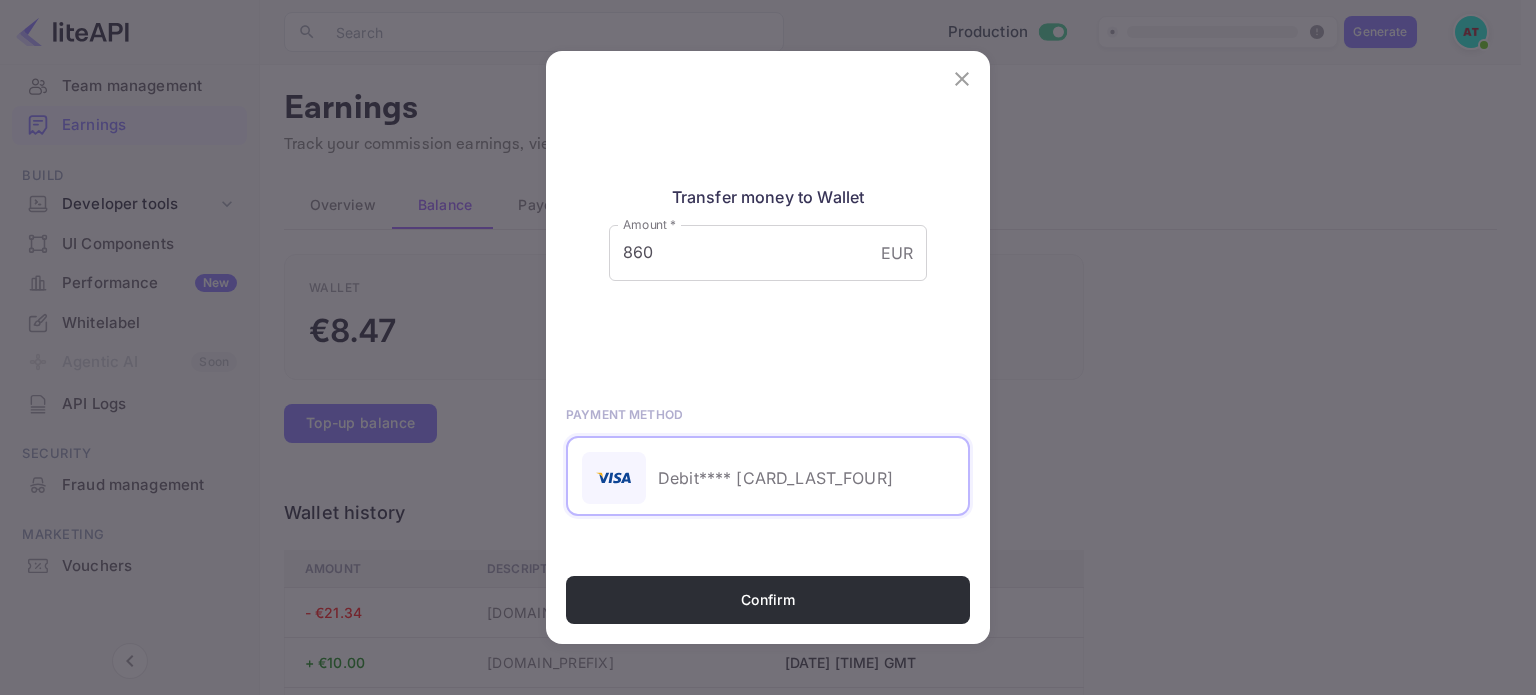 click on "Transfer money to Wallet Amount   * 860 EUR Amount   * PAYMENT METHOD Debit  **** [CARD_NUMBER]" at bounding box center (768, 322) 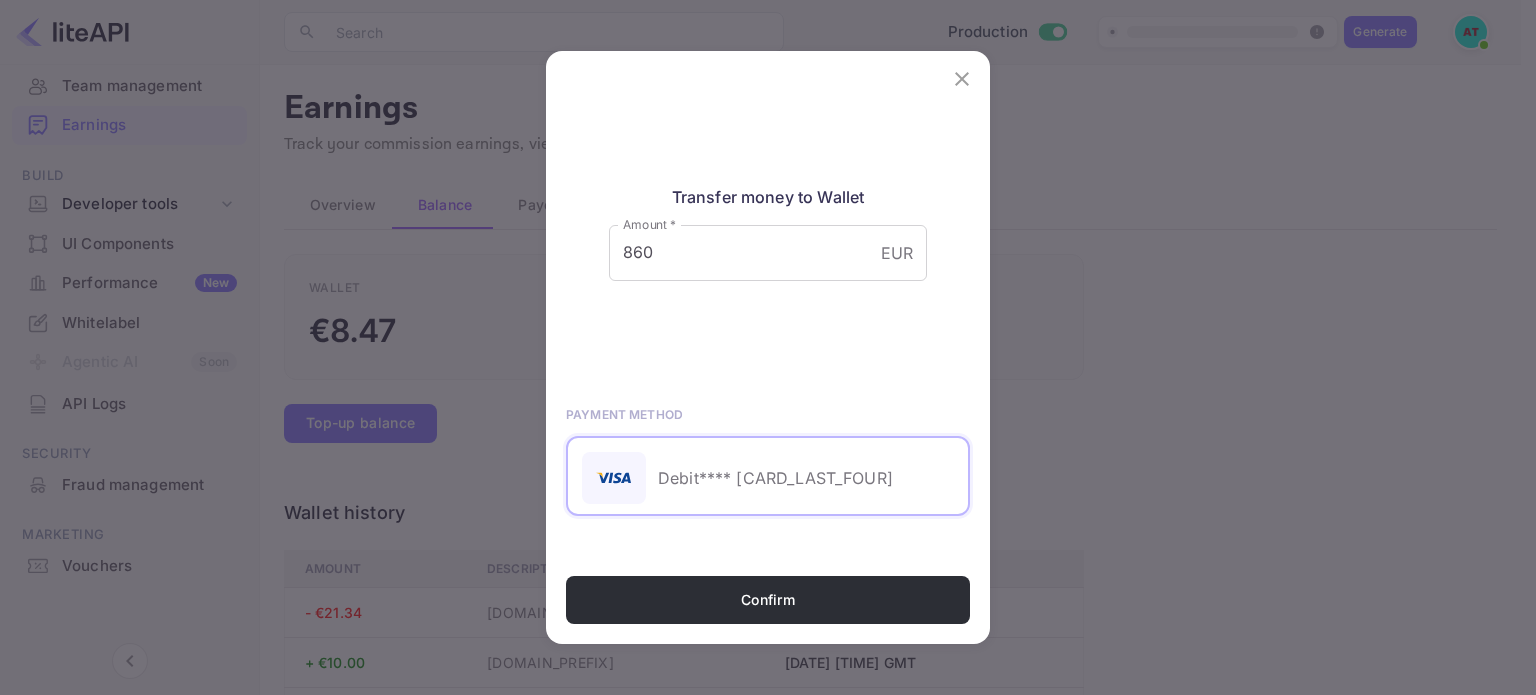 click on "Confirm" at bounding box center [768, 600] 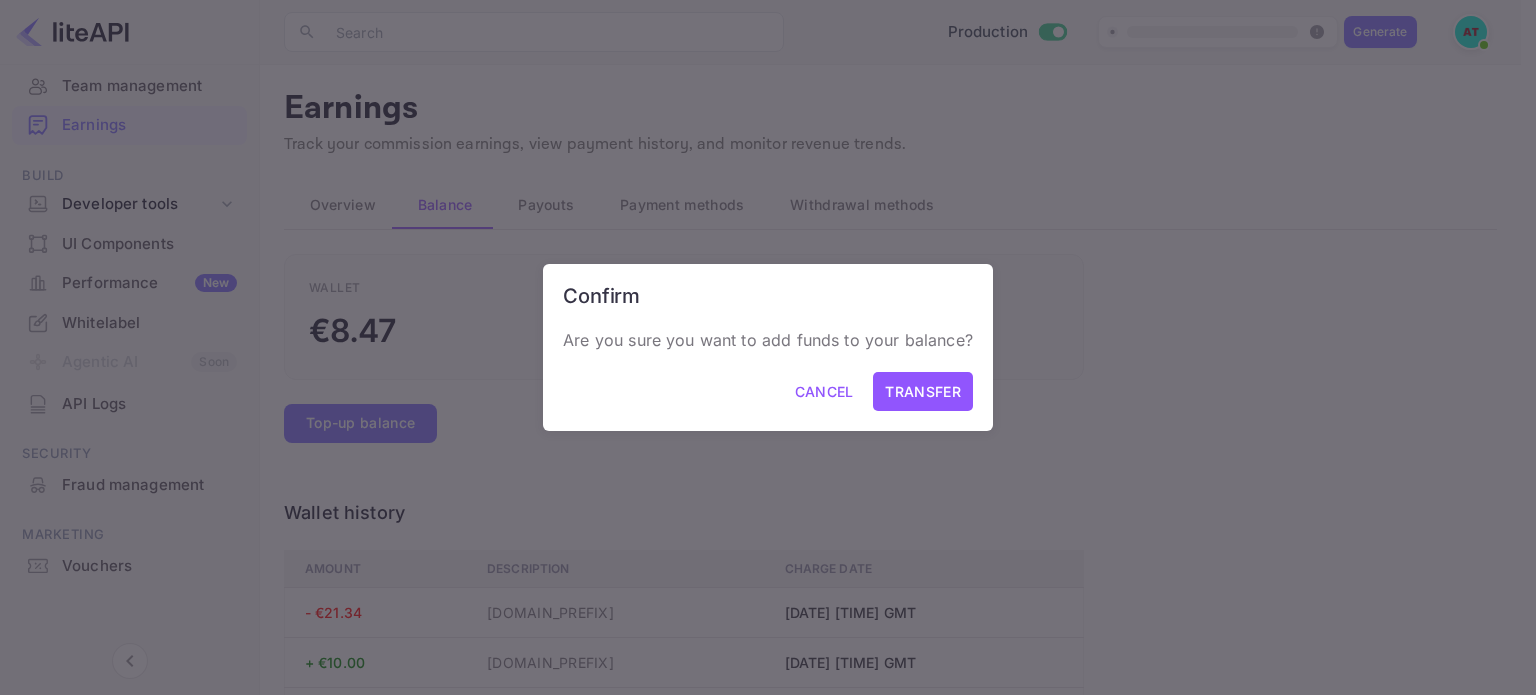 click on "Transfer" at bounding box center (922, 391) 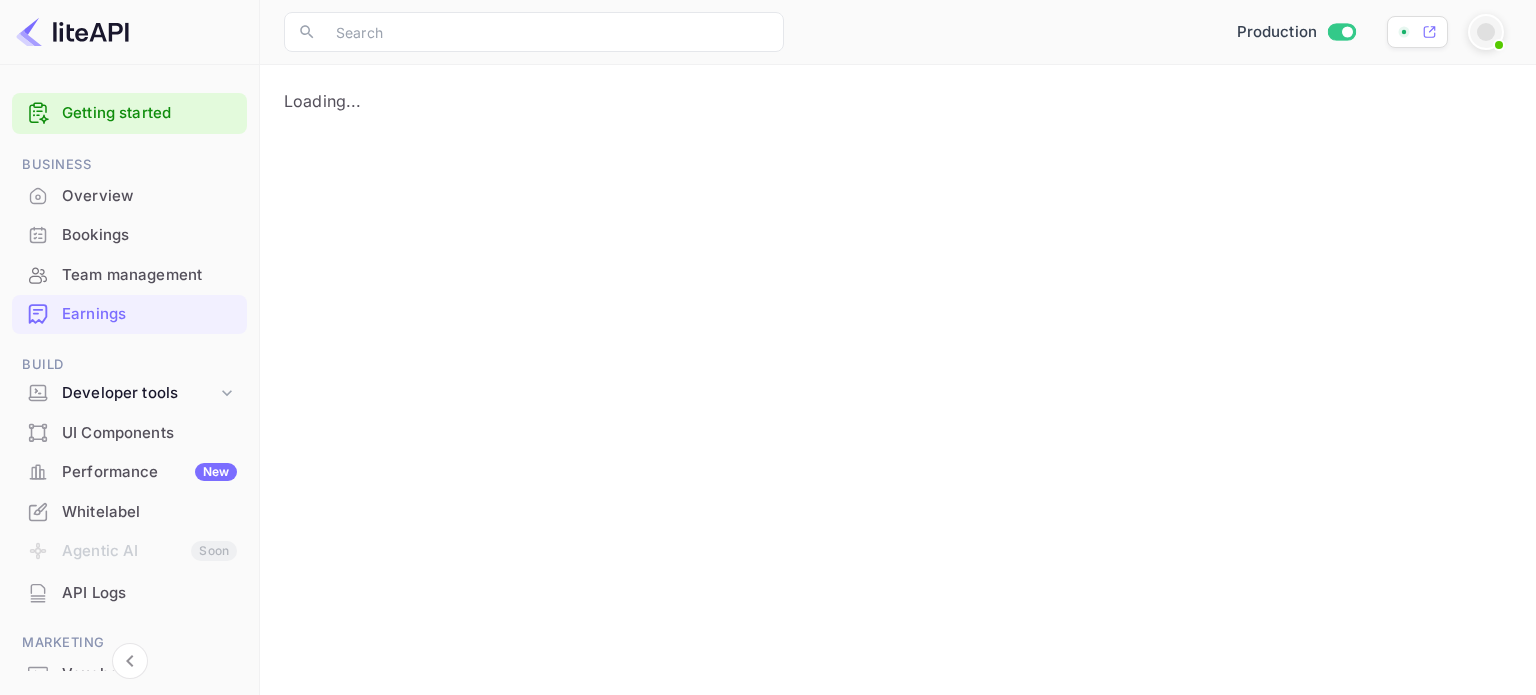 scroll, scrollTop: 0, scrollLeft: 0, axis: both 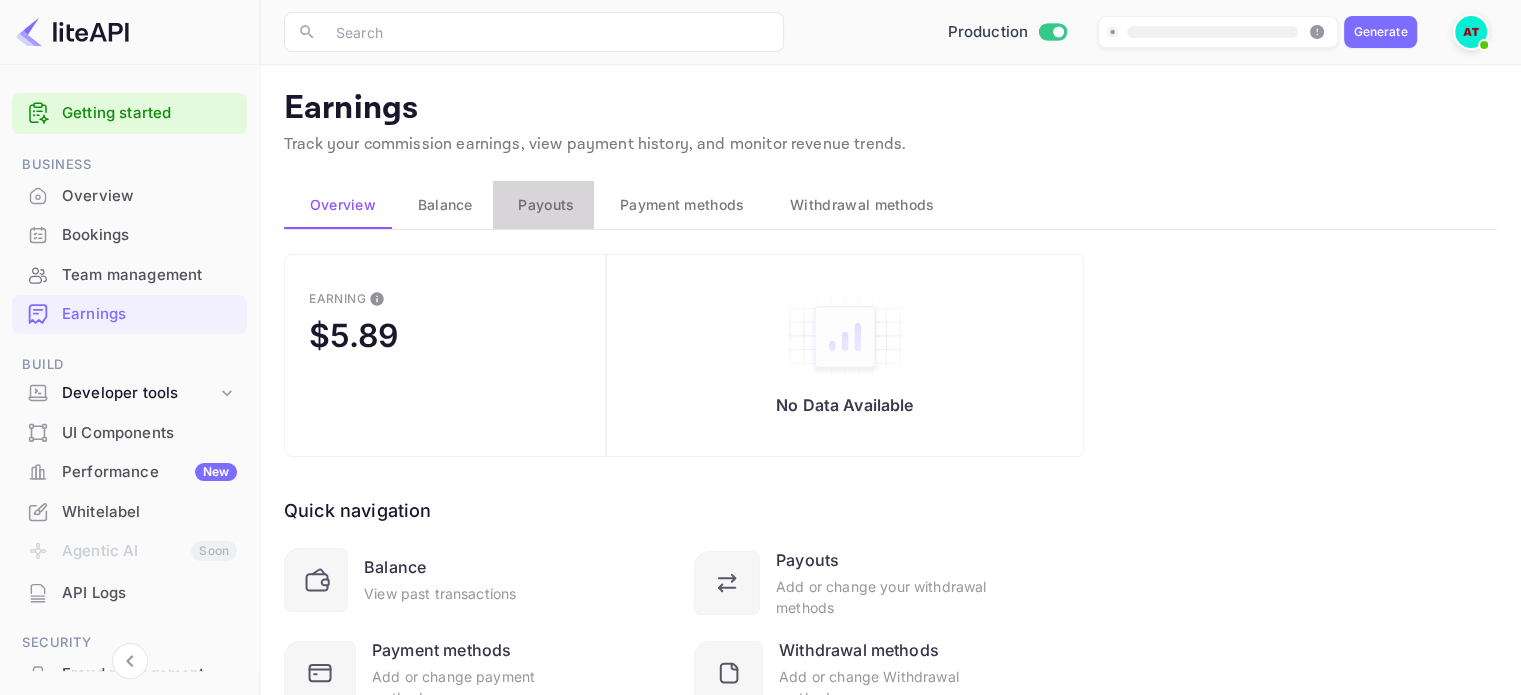 click on "Payouts" at bounding box center (546, 205) 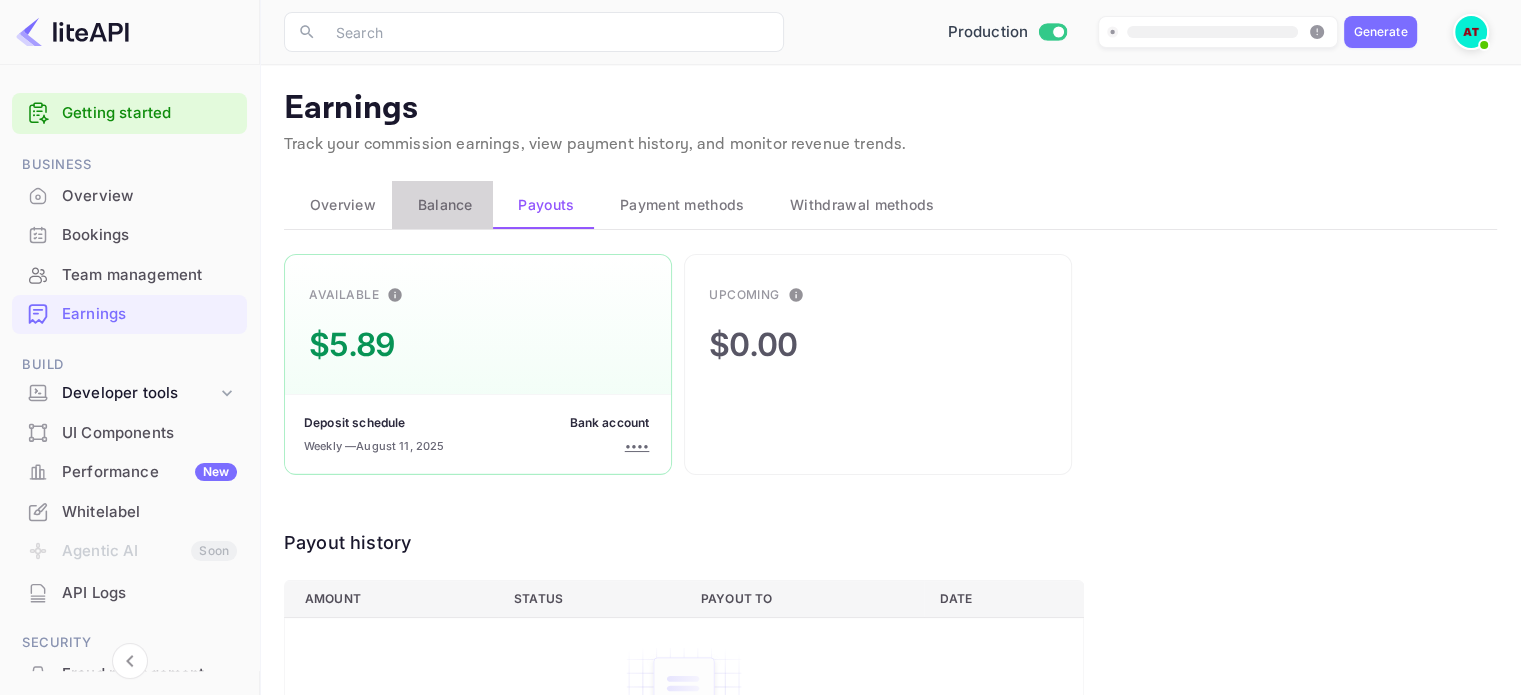 click on "Balance" at bounding box center (442, 205) 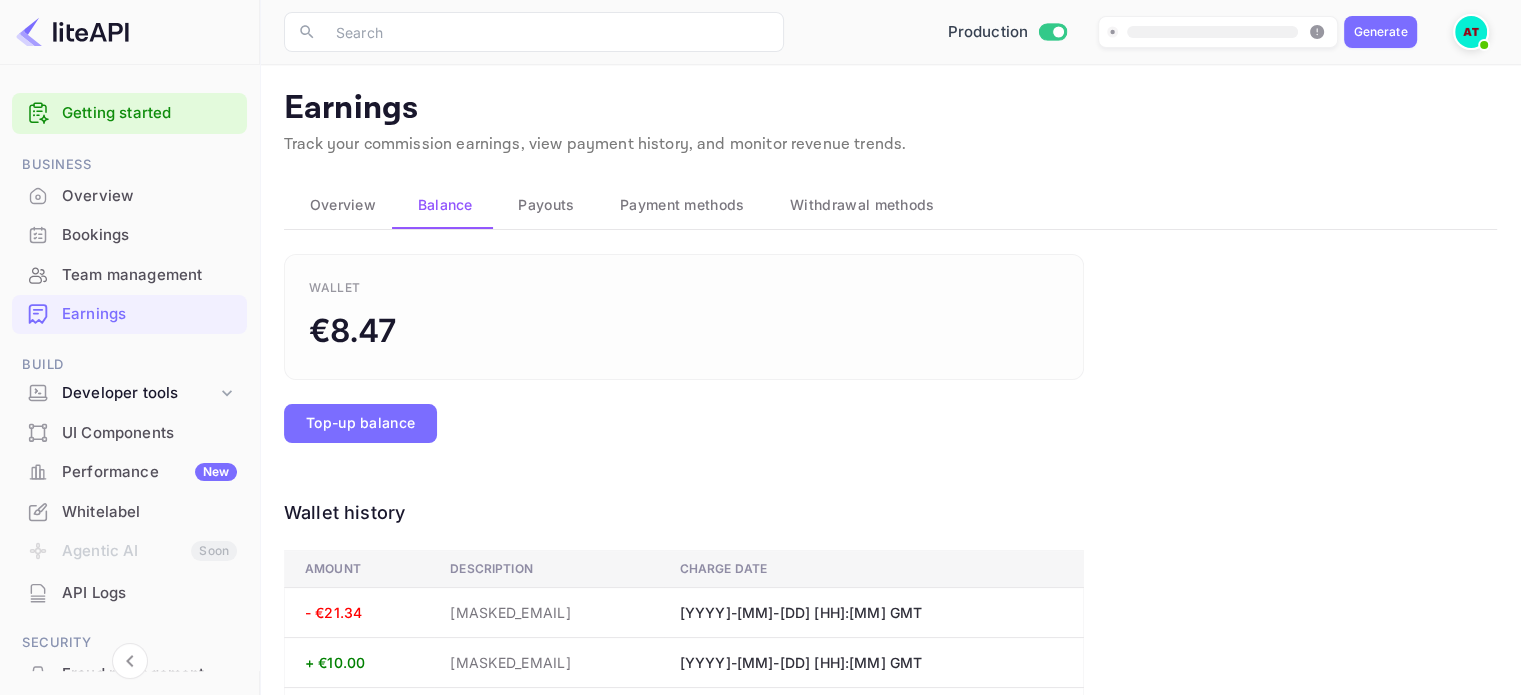 click on "Balance" at bounding box center (445, 205) 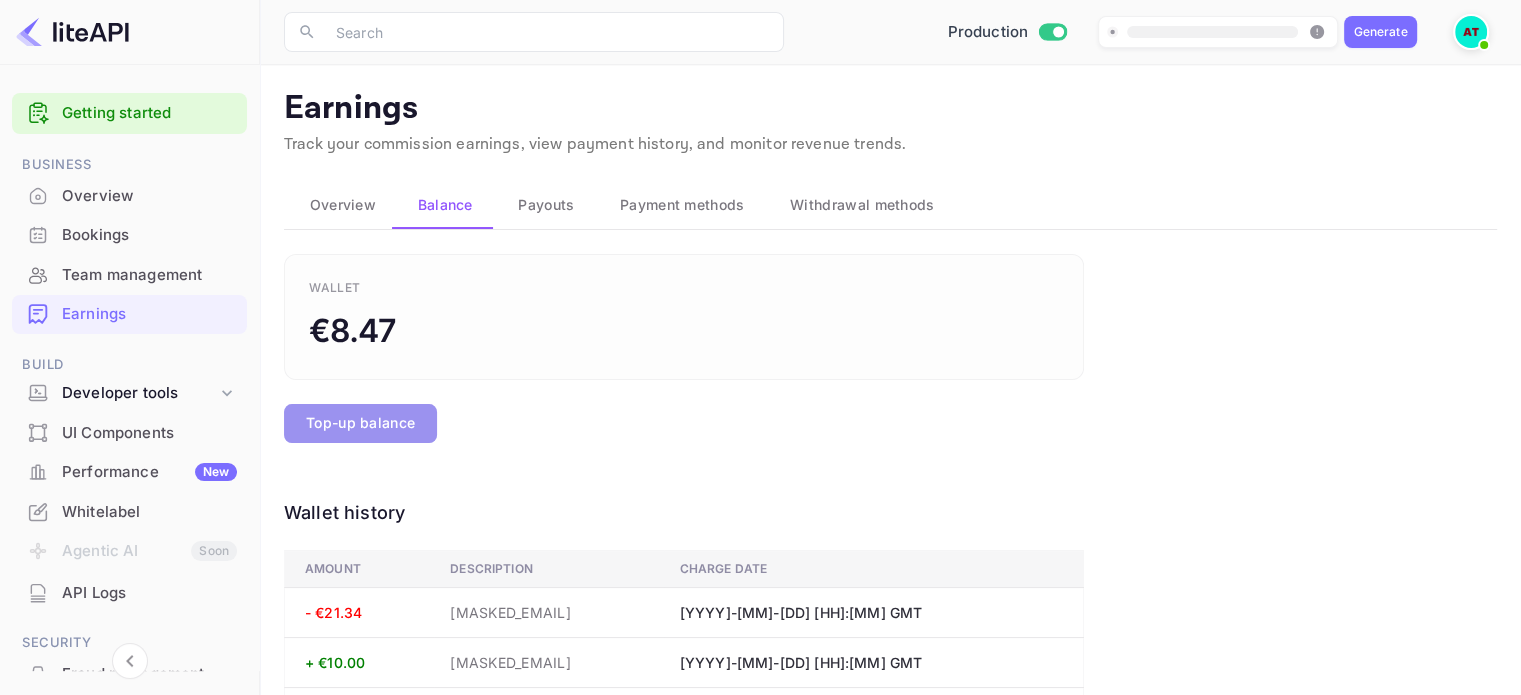 click on "Top-up balance" at bounding box center (360, 423) 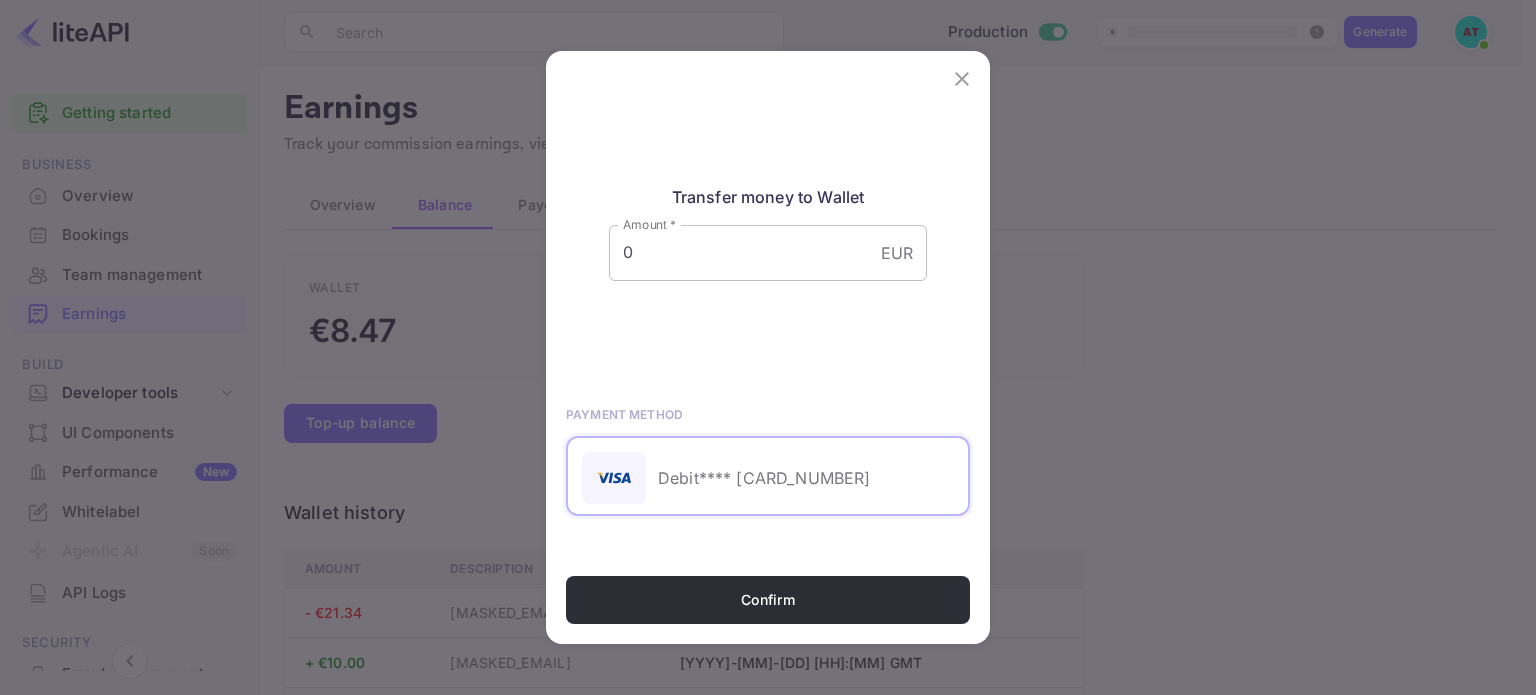 click on "0" at bounding box center (741, 253) 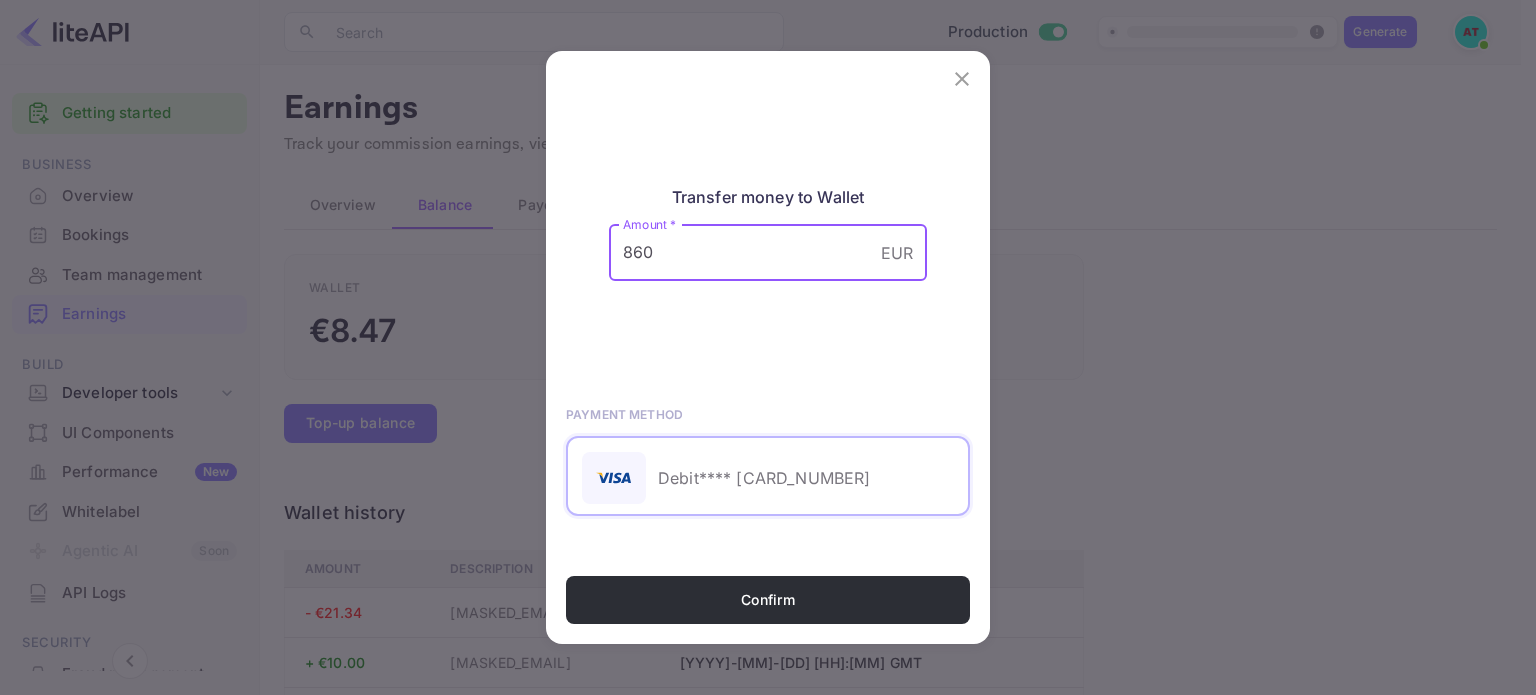 type on "860" 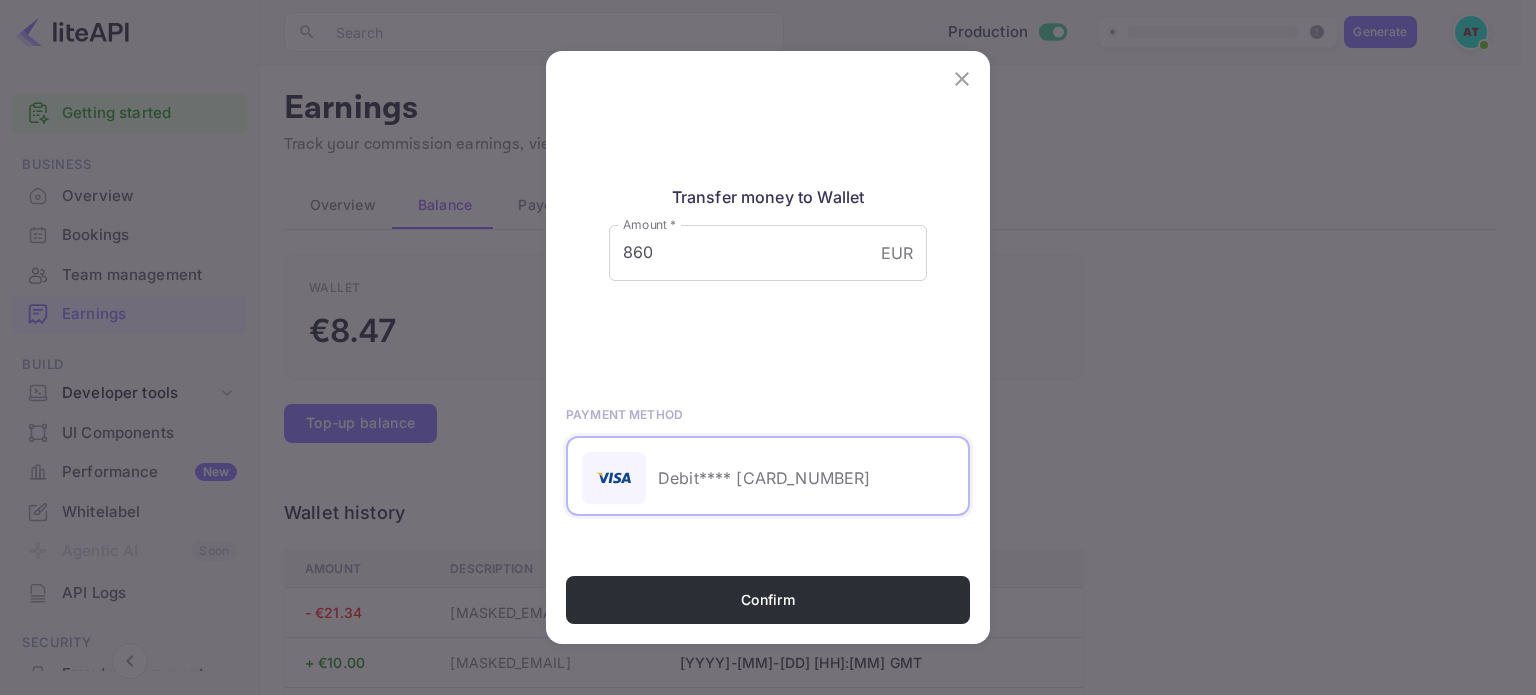 click on "Transfer money to Wallet Amount   * 860 EUR Amount   * PAYMENT METHOD Debit  **** [CARD_NUMBER]" at bounding box center [768, 322] 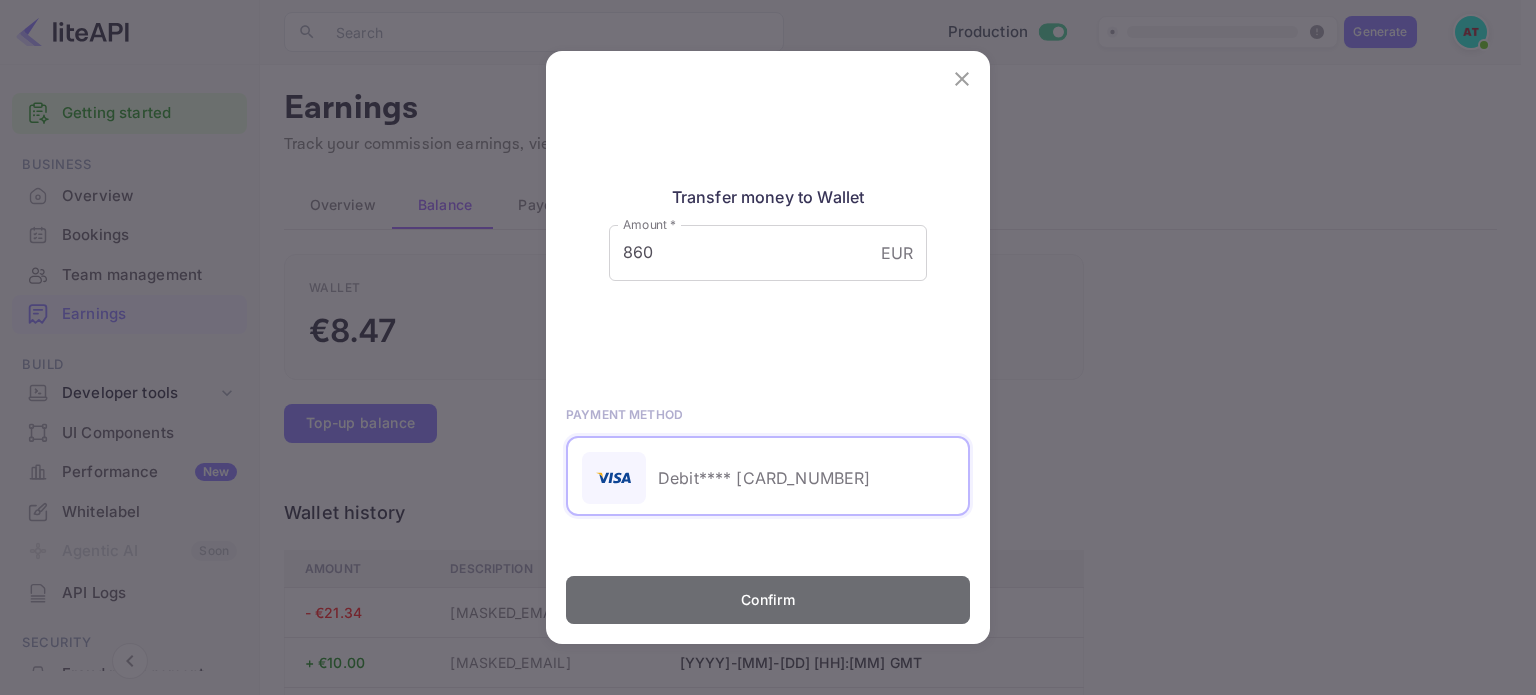 click on "Confirm" at bounding box center [768, 600] 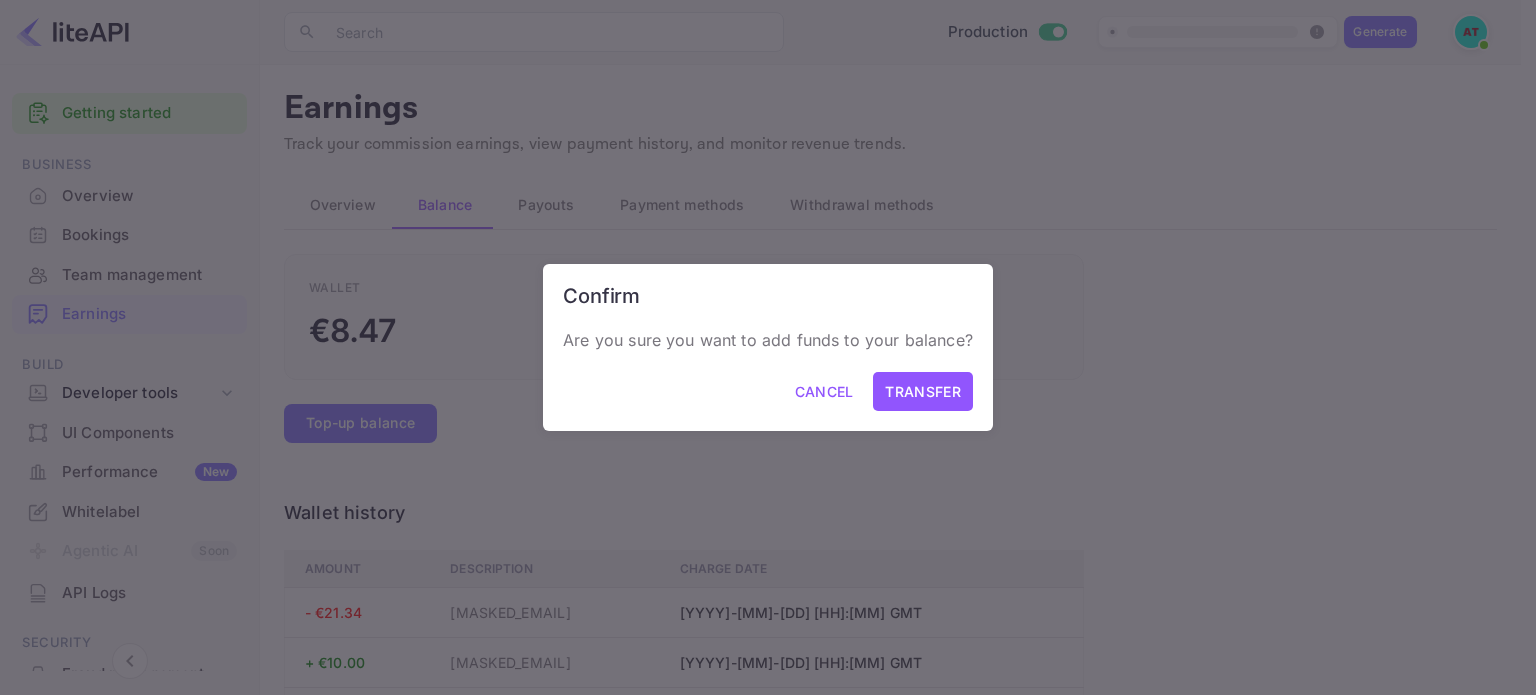 click on "Transfer" at bounding box center (922, 391) 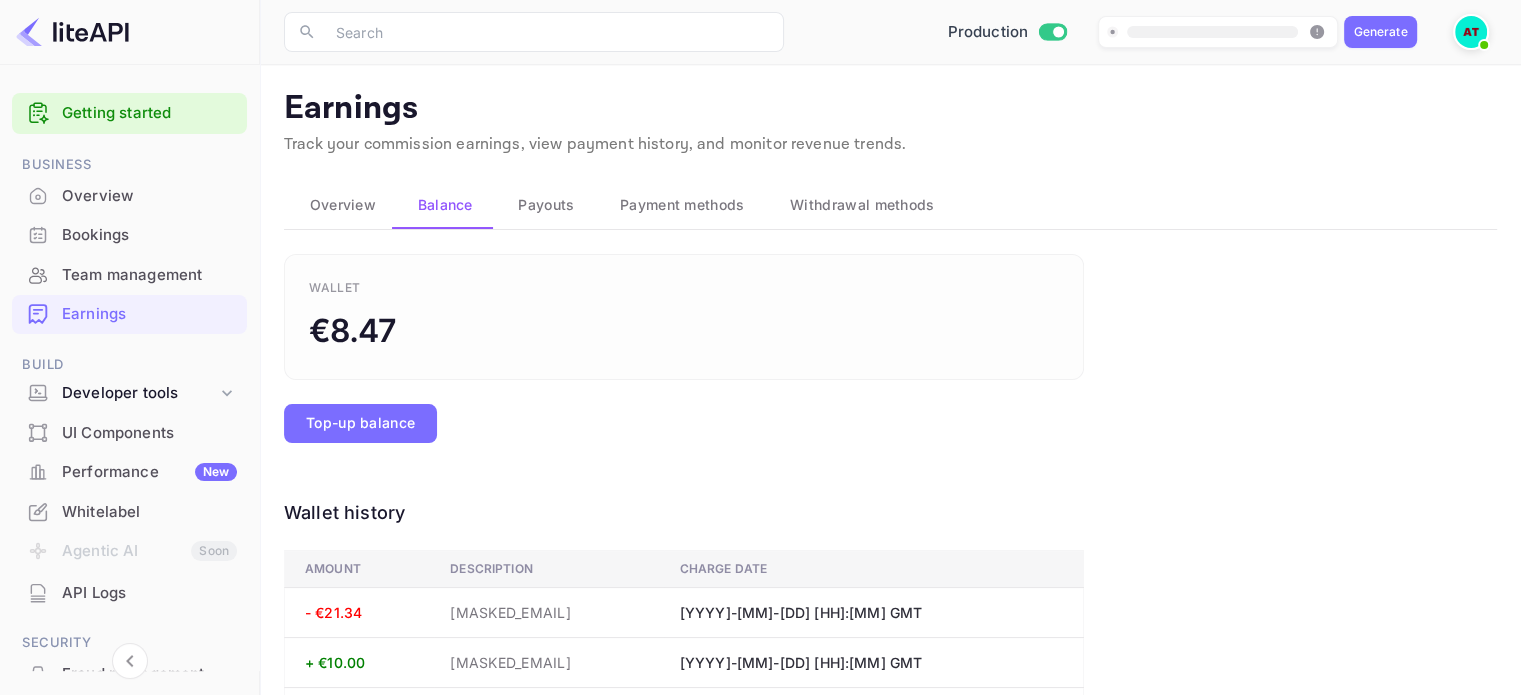 click on "Payment methods" at bounding box center (682, 205) 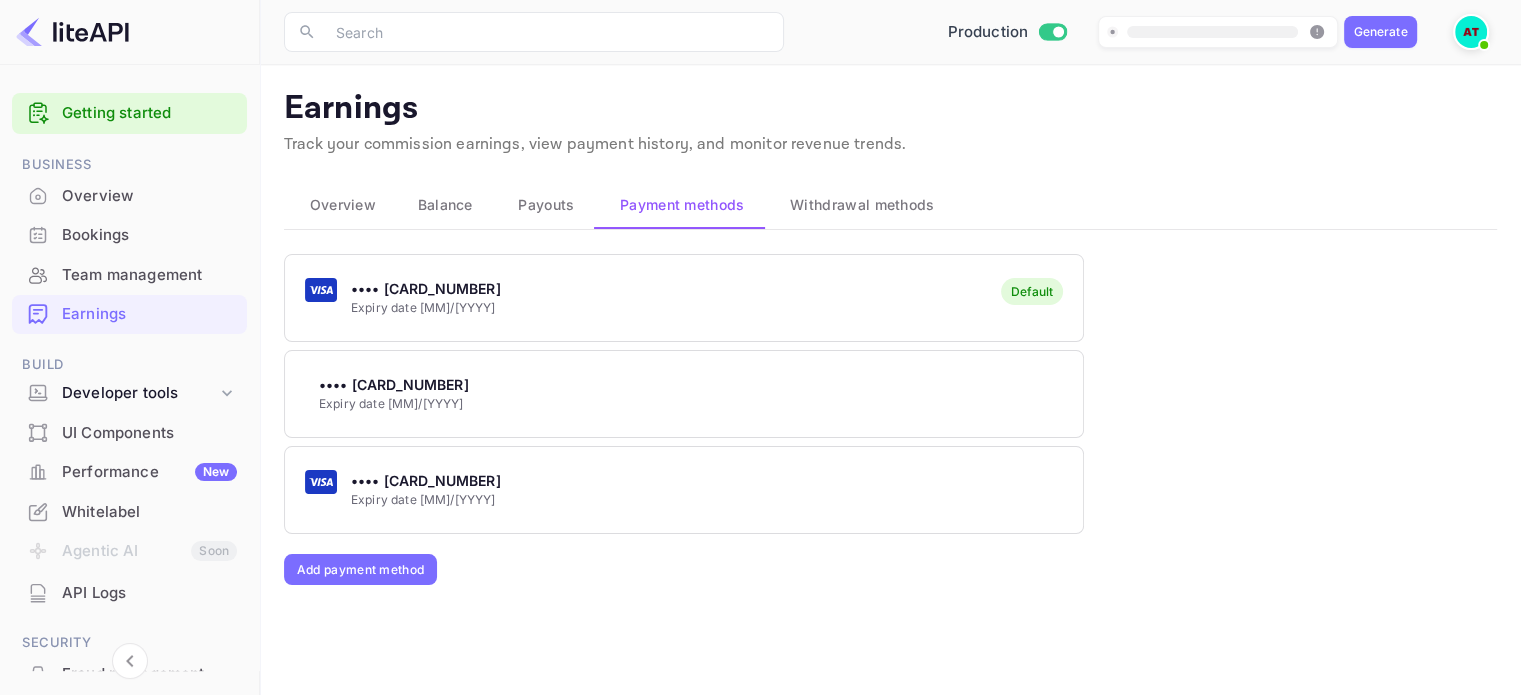 click on "••••   [CARD_NUMBER]" at bounding box center (394, 384) 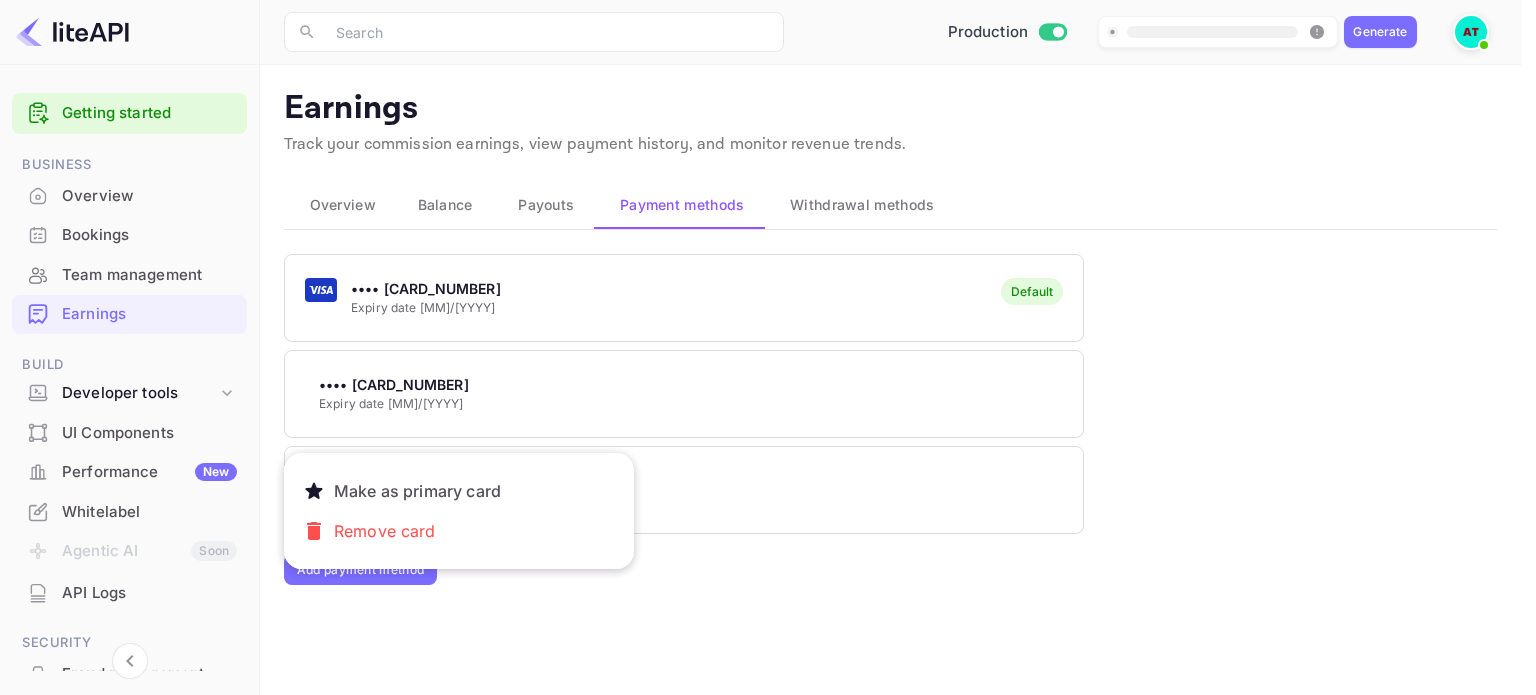 click on "Remove card" at bounding box center (385, 531) 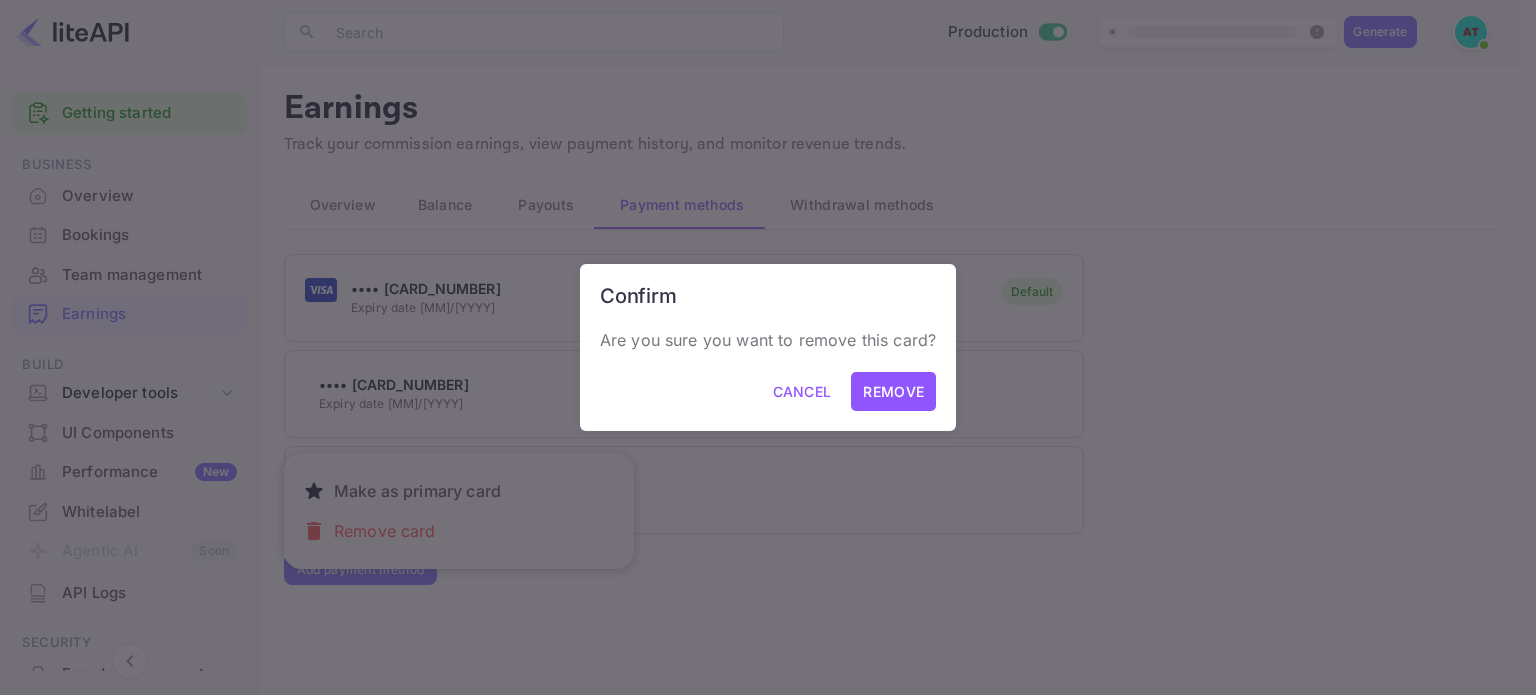 click on "Remove" at bounding box center [893, 391] 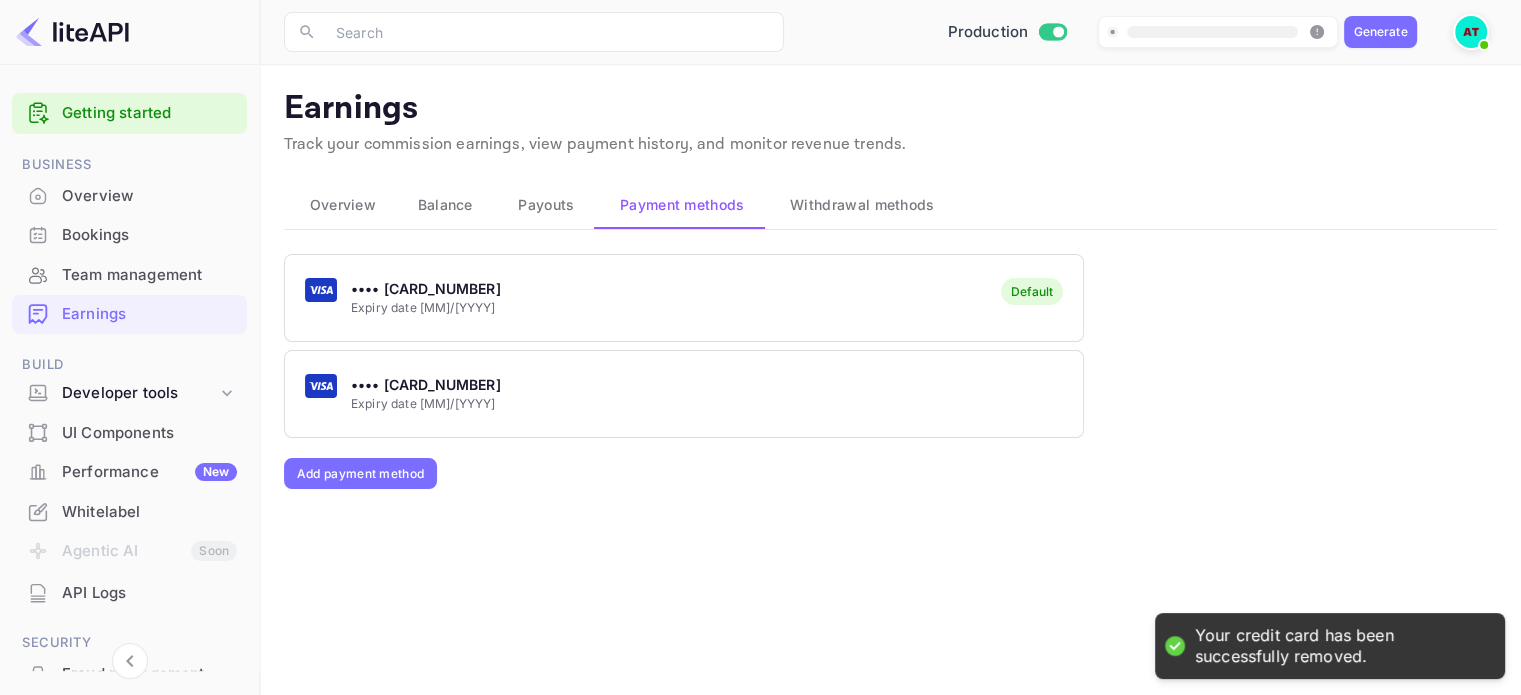 click on "••••   [CARD_NUMBER]" at bounding box center (426, 384) 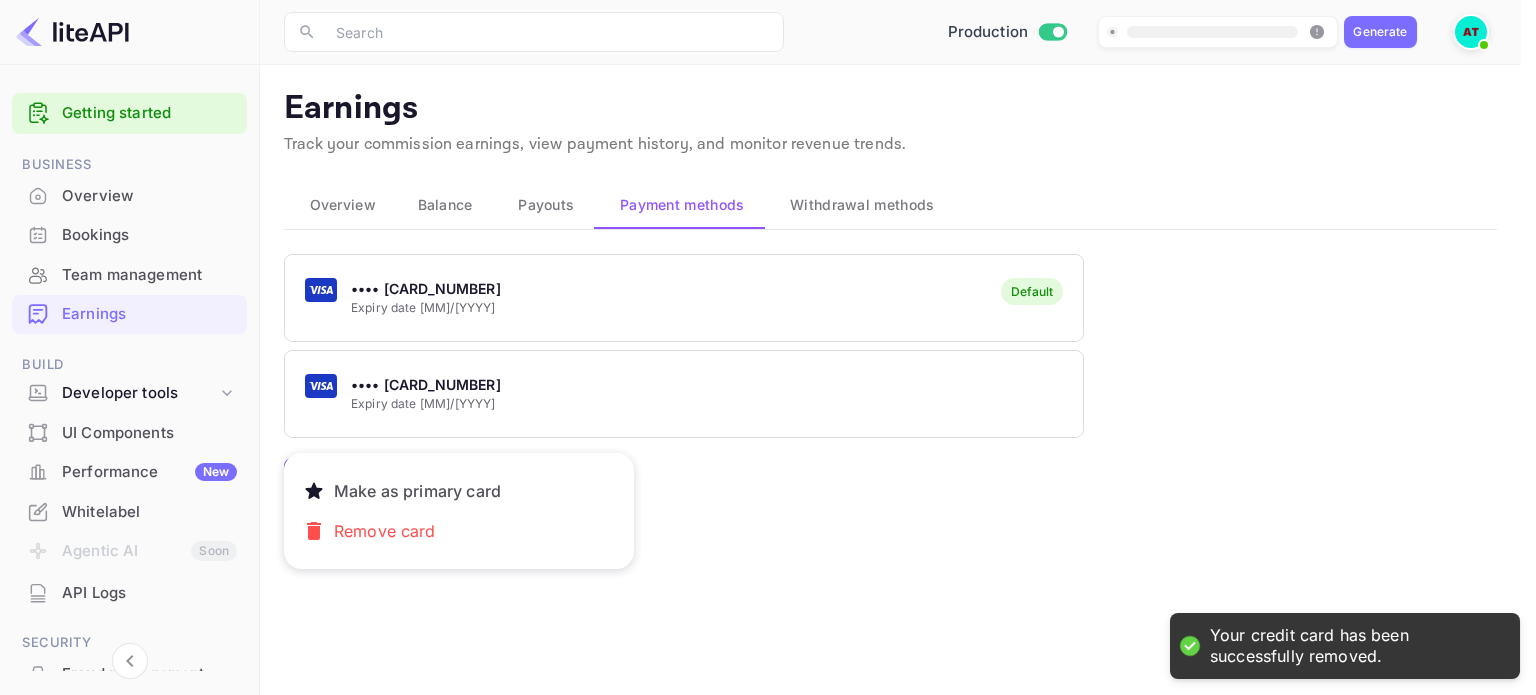 click on "Remove card" at bounding box center [385, 531] 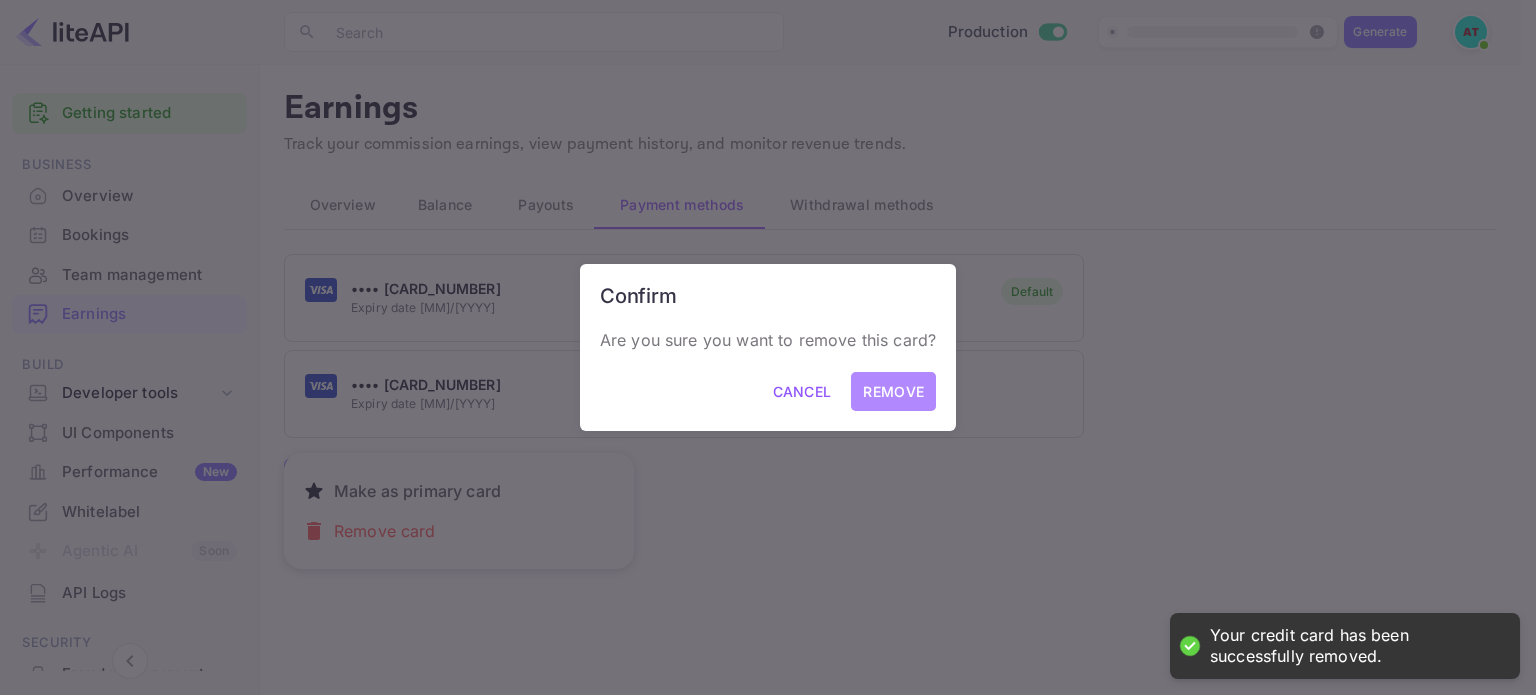 click on "Remove" at bounding box center [893, 391] 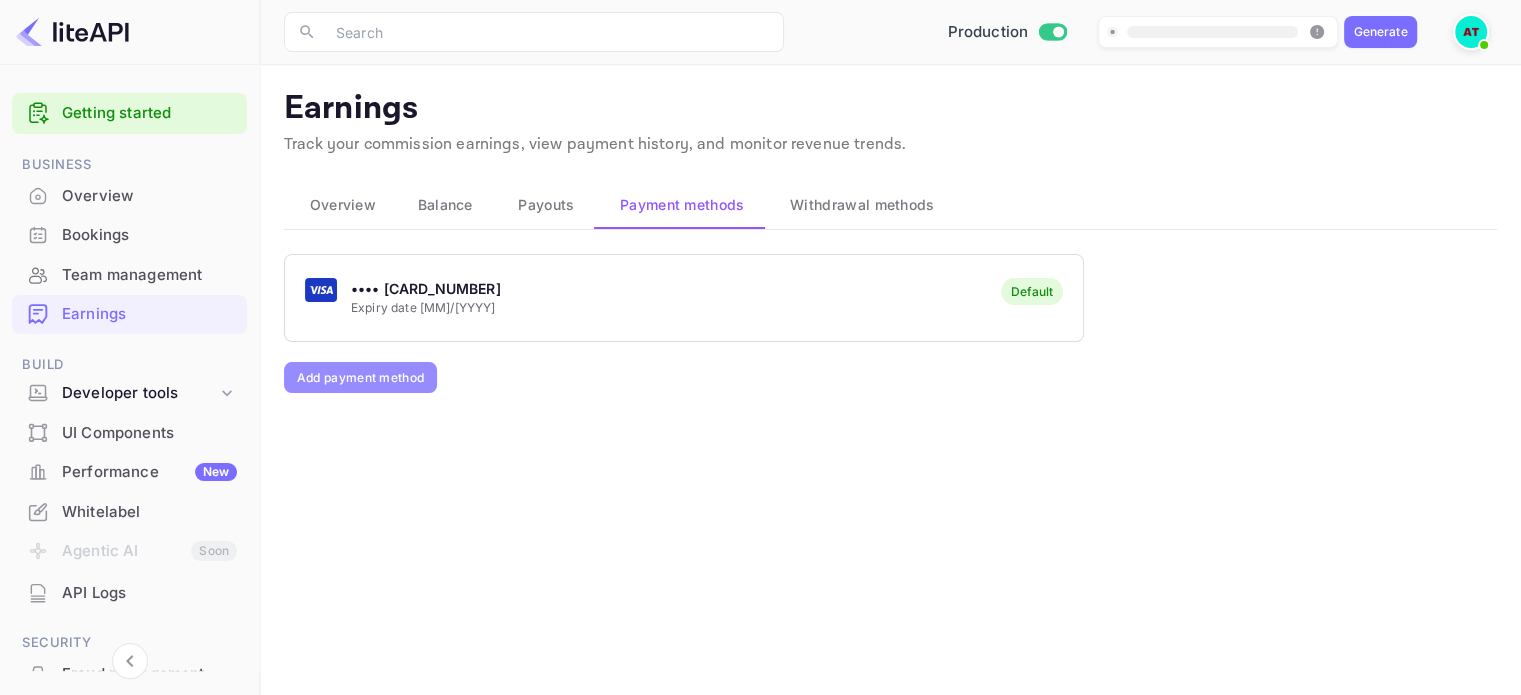 click on "Add payment method" at bounding box center [360, 377] 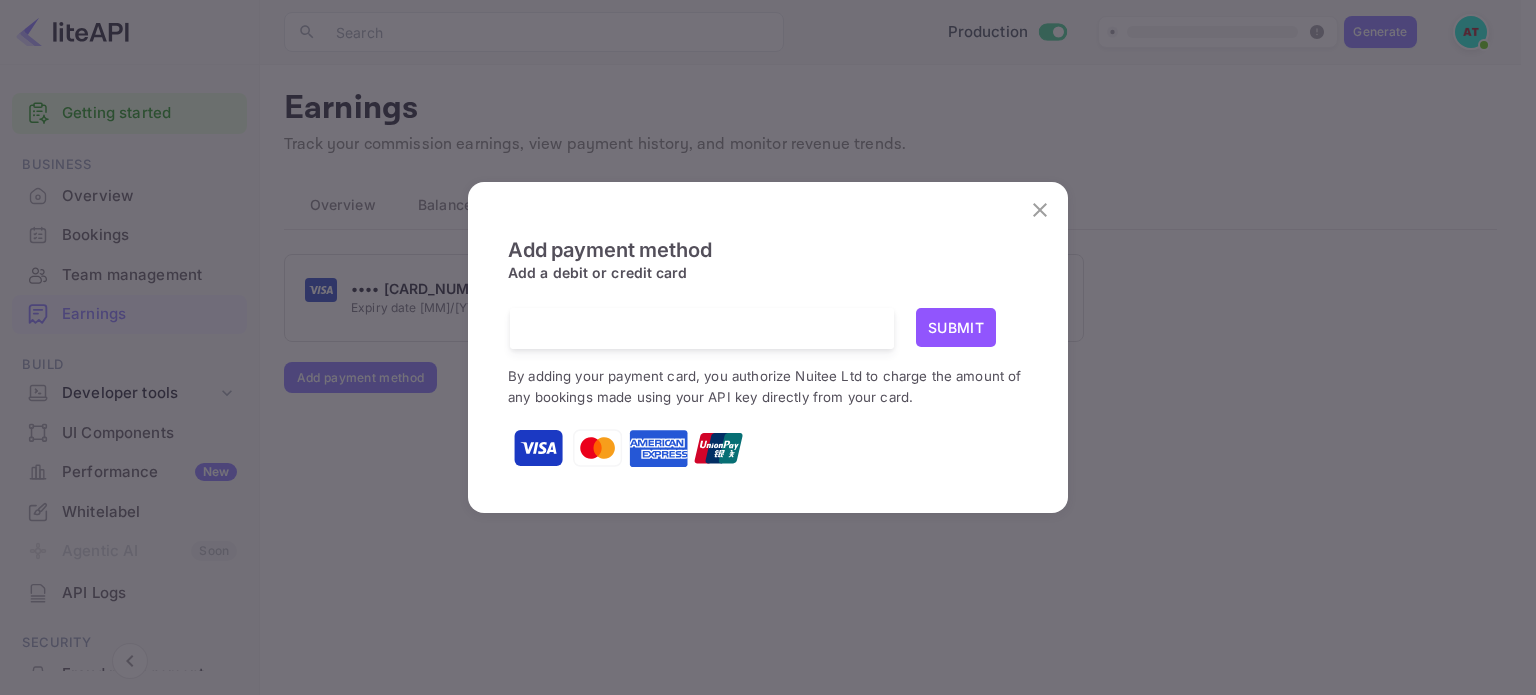 click on "Submit" at bounding box center (956, 327) 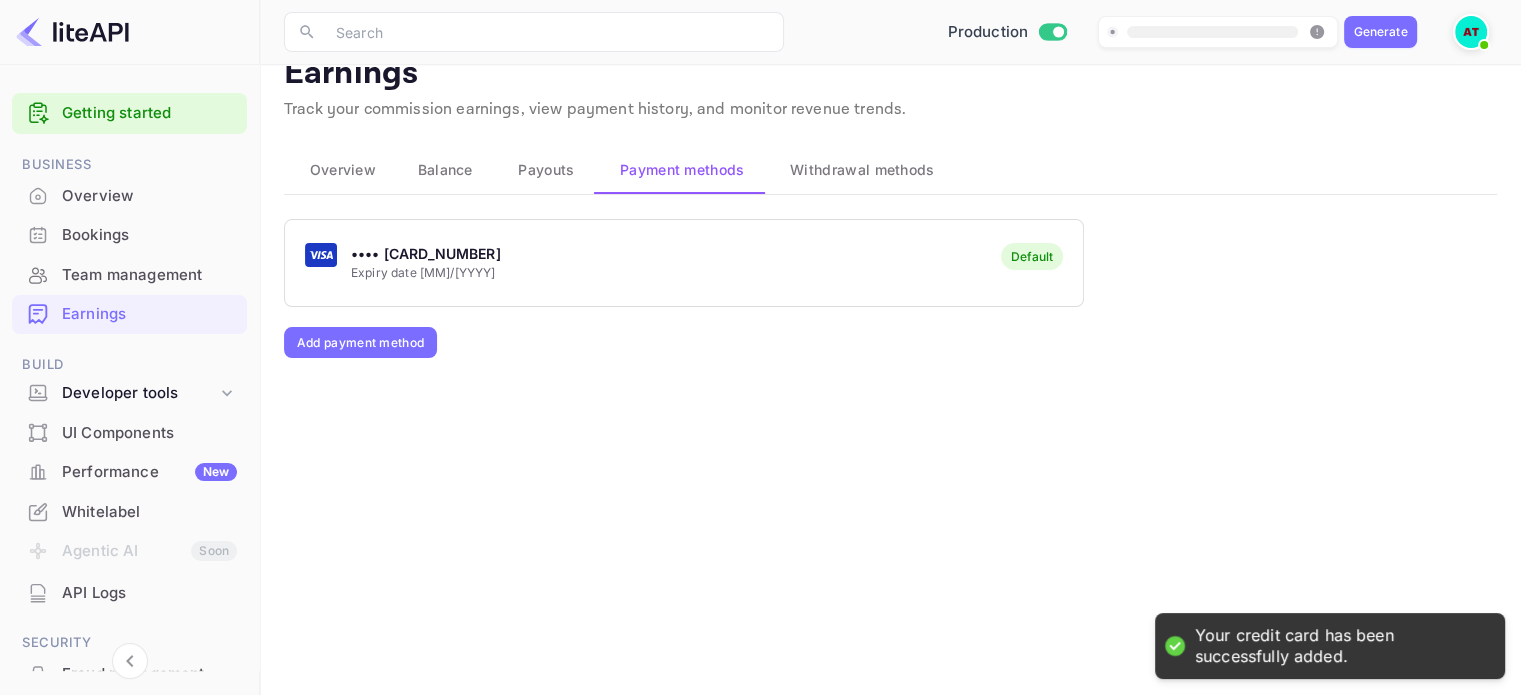 scroll, scrollTop: 52, scrollLeft: 0, axis: vertical 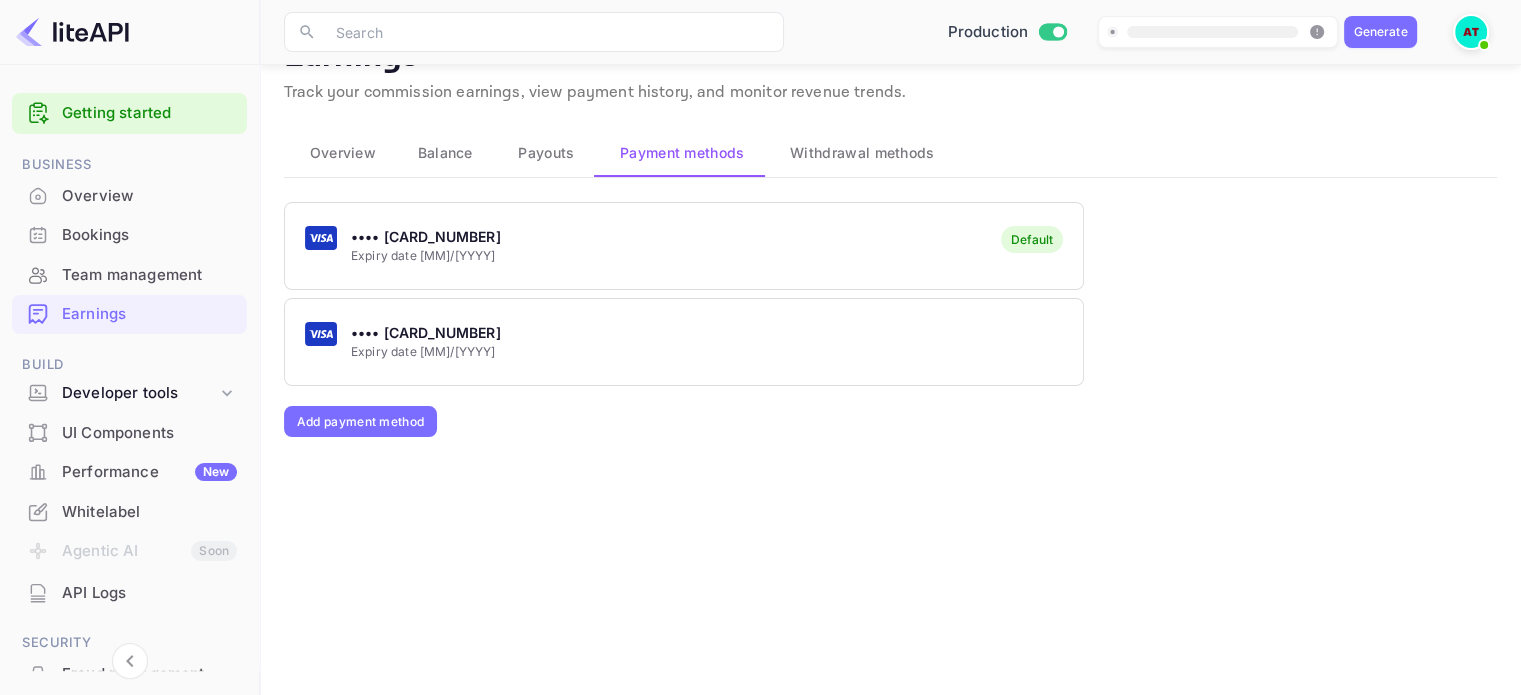 drag, startPoint x: 579, startPoint y: 341, endPoint x: 364, endPoint y: 330, distance: 215.2812 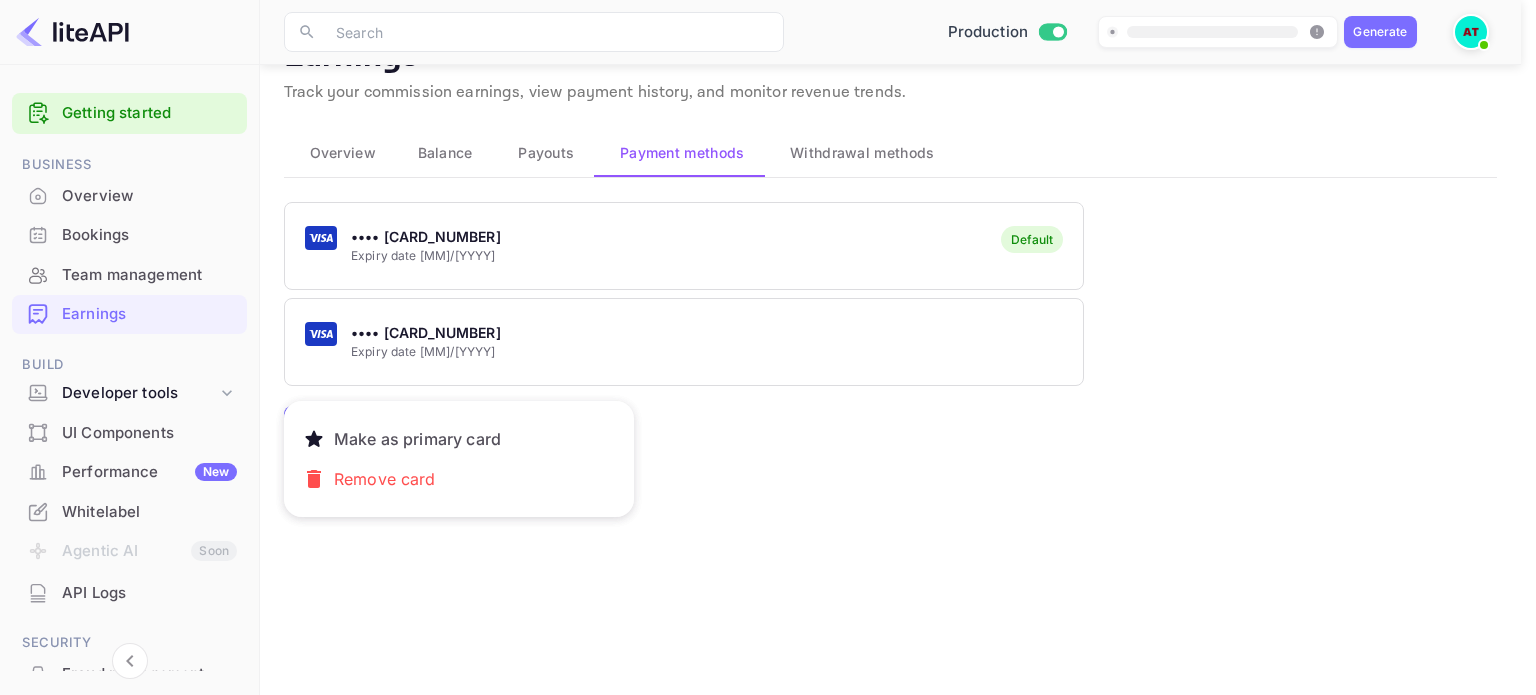 click on "Make as primary card" at bounding box center (417, 439) 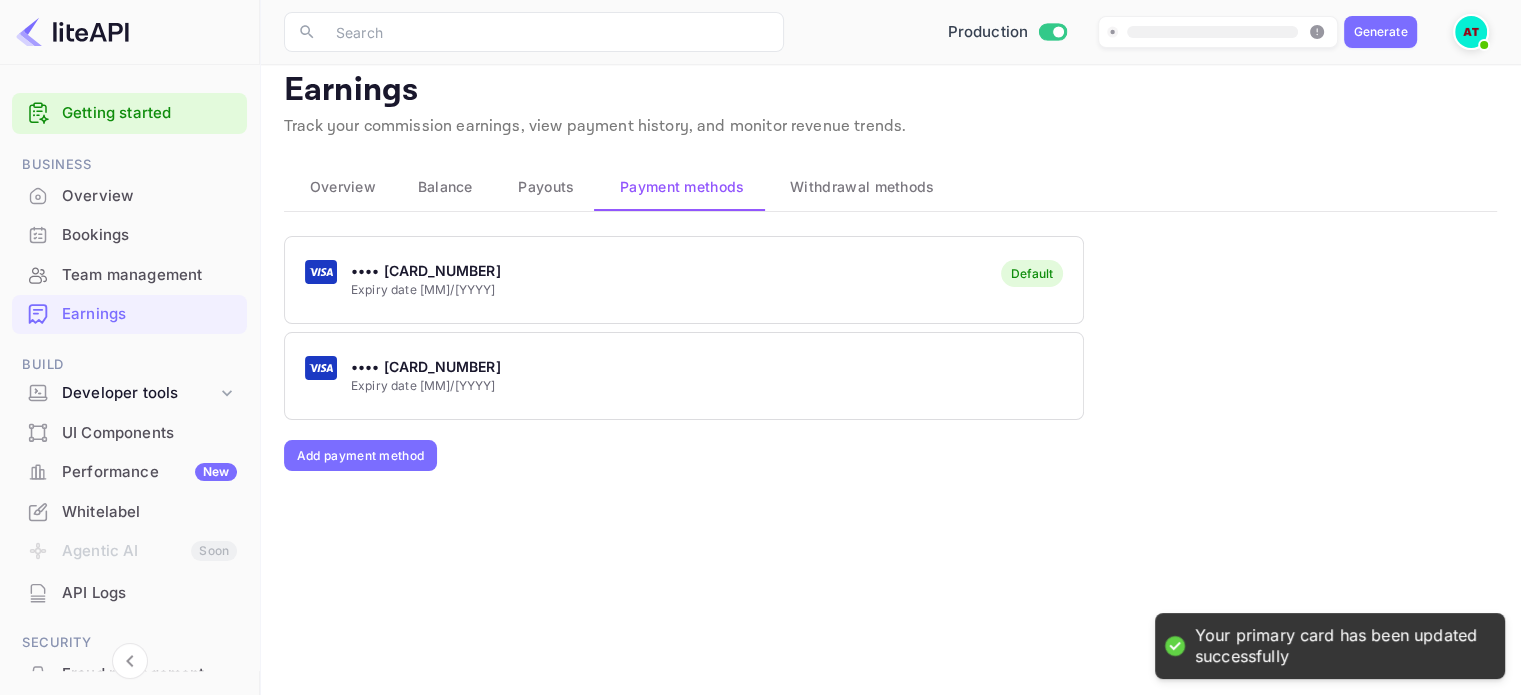 scroll, scrollTop: 0, scrollLeft: 0, axis: both 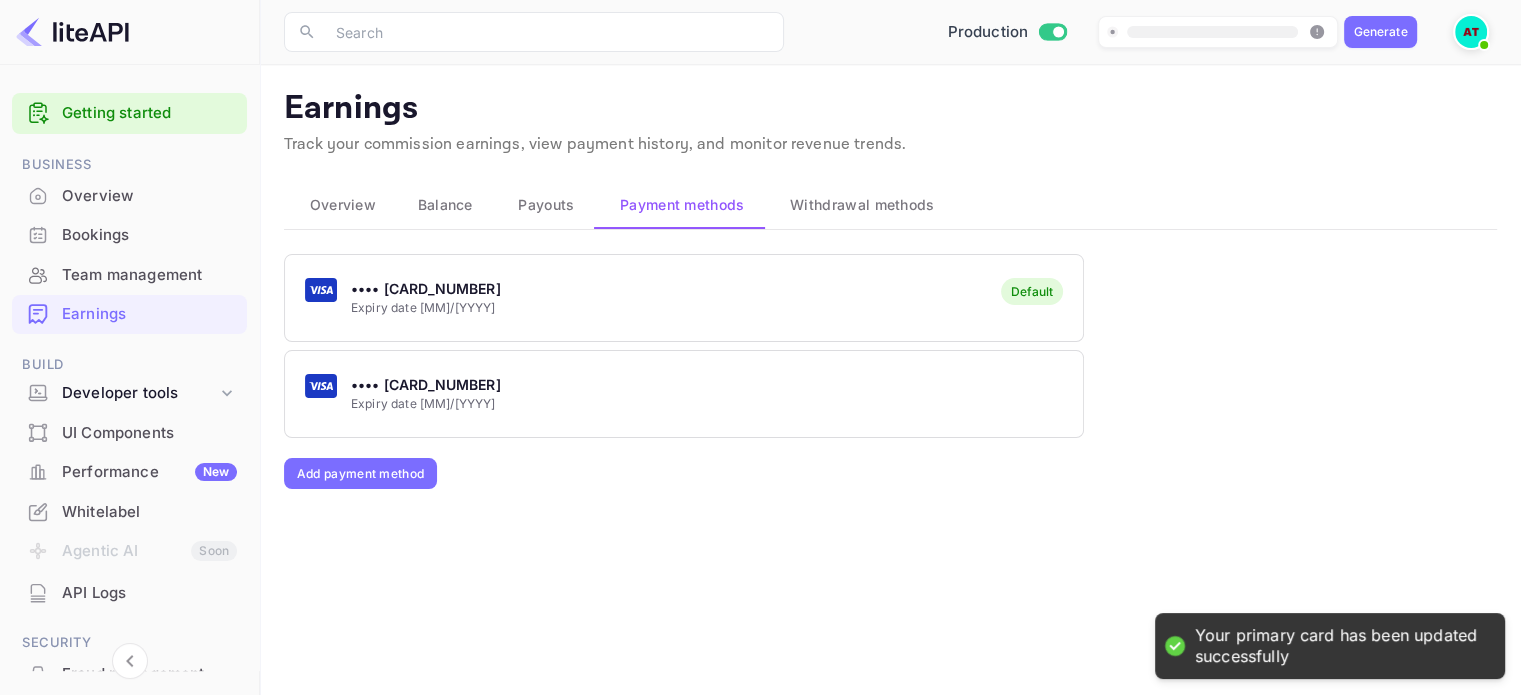 click on "Balance" at bounding box center [445, 205] 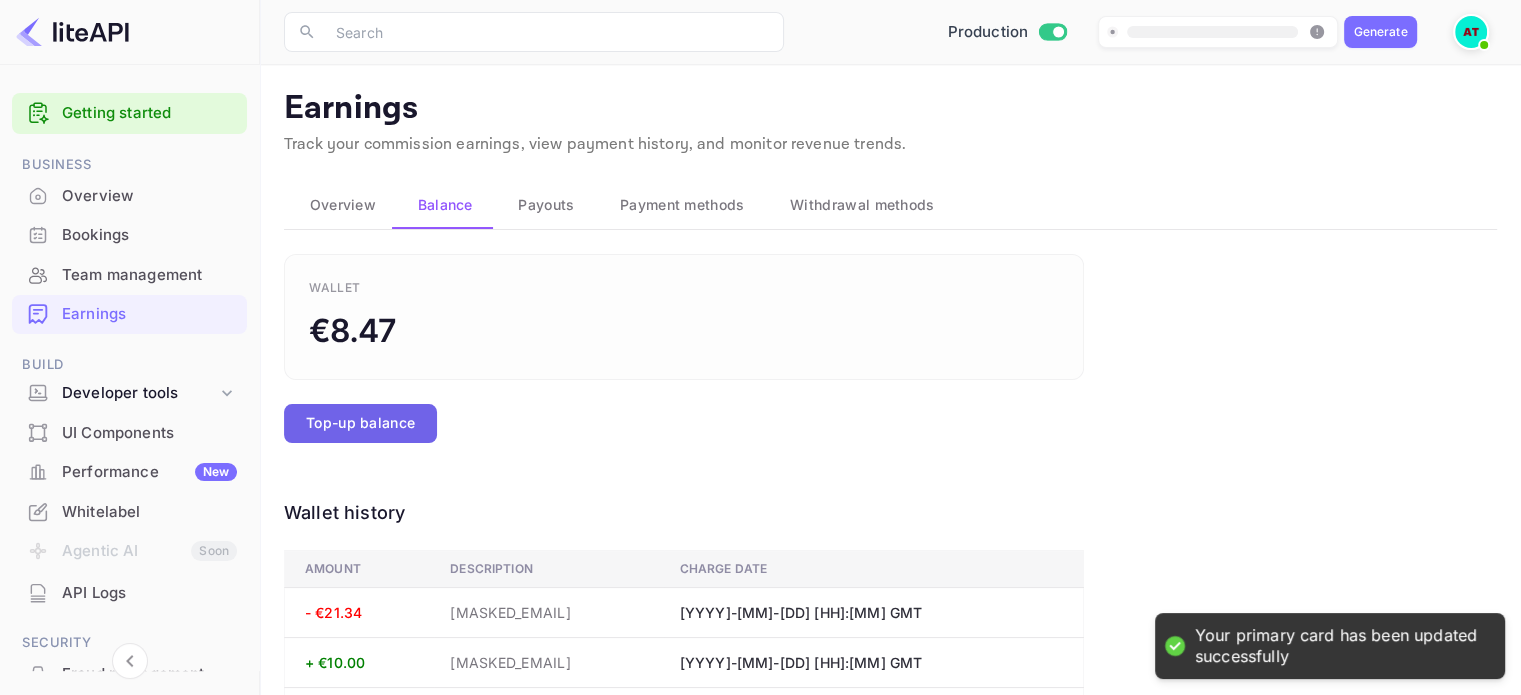 click on "Top-up balance" at bounding box center [360, 423] 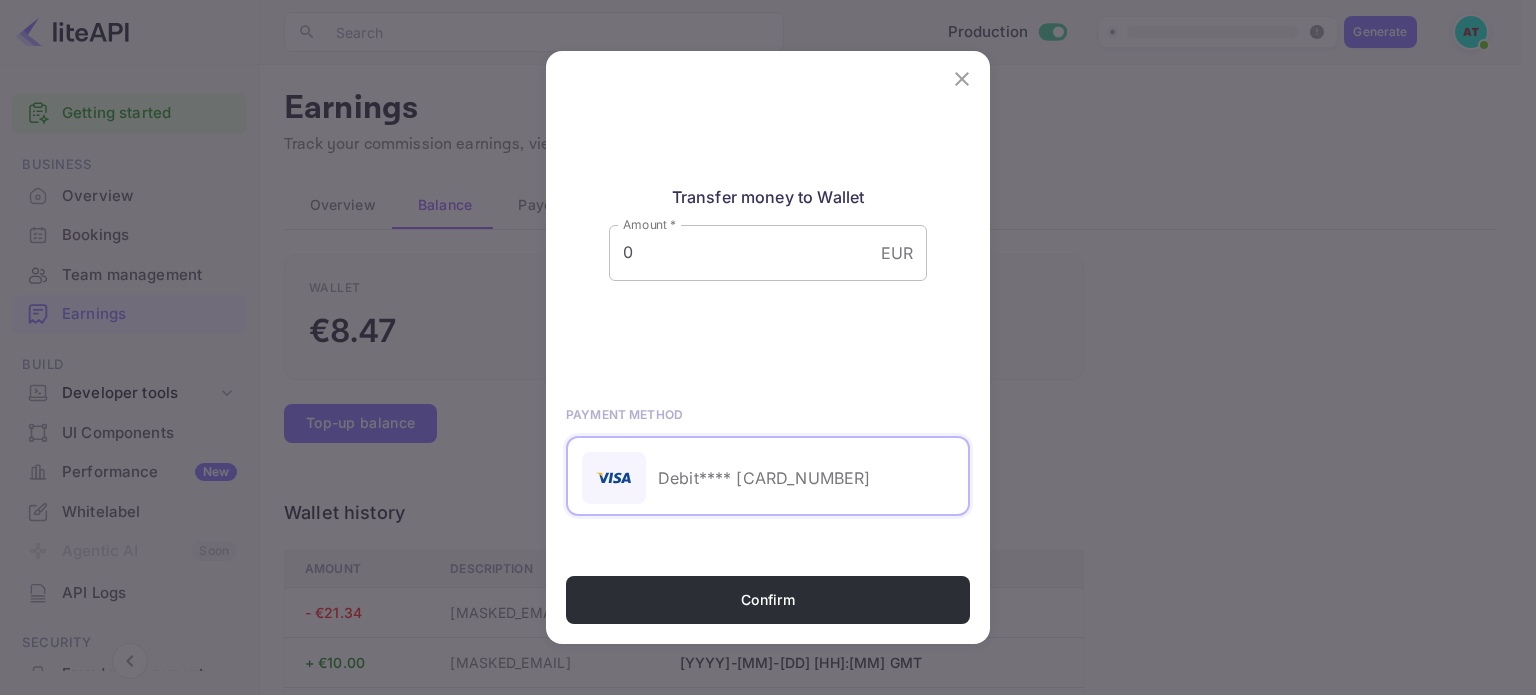 click on "0" at bounding box center (741, 253) 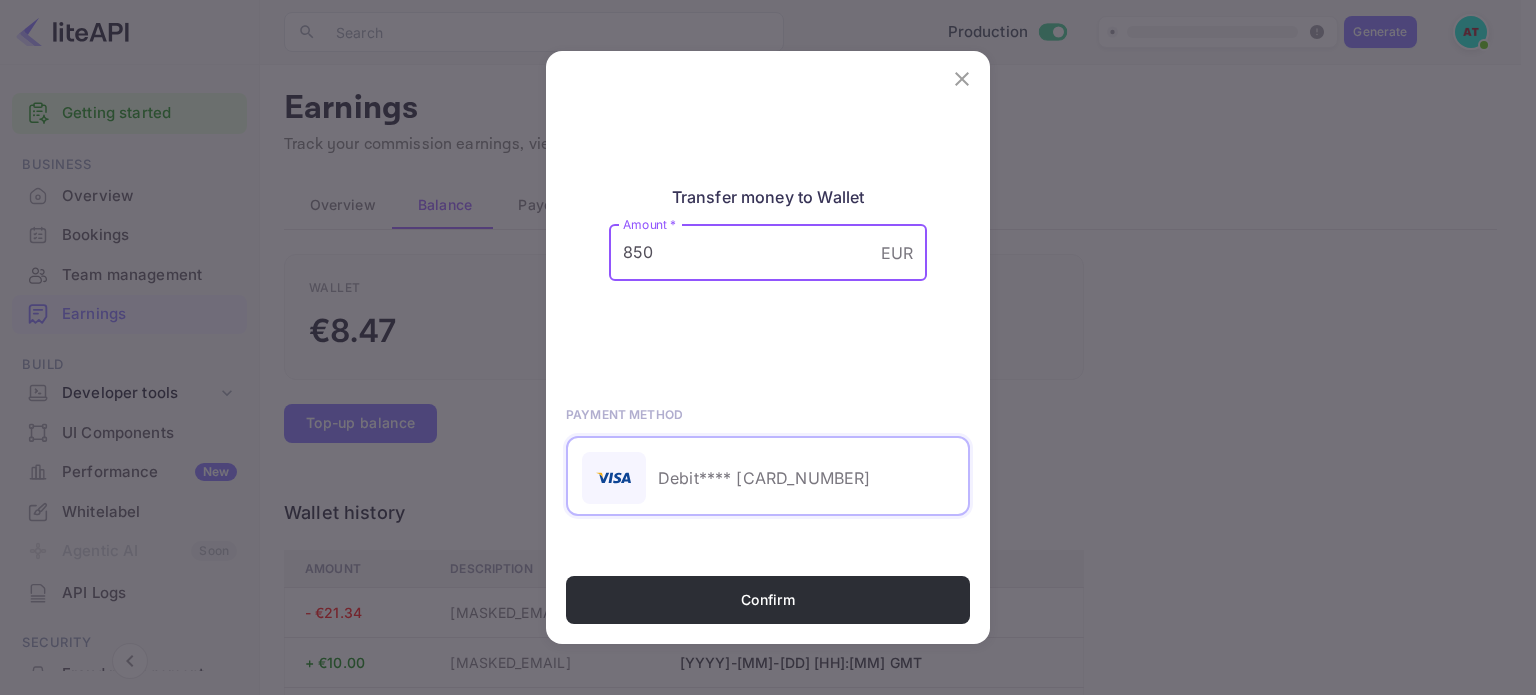type on "850" 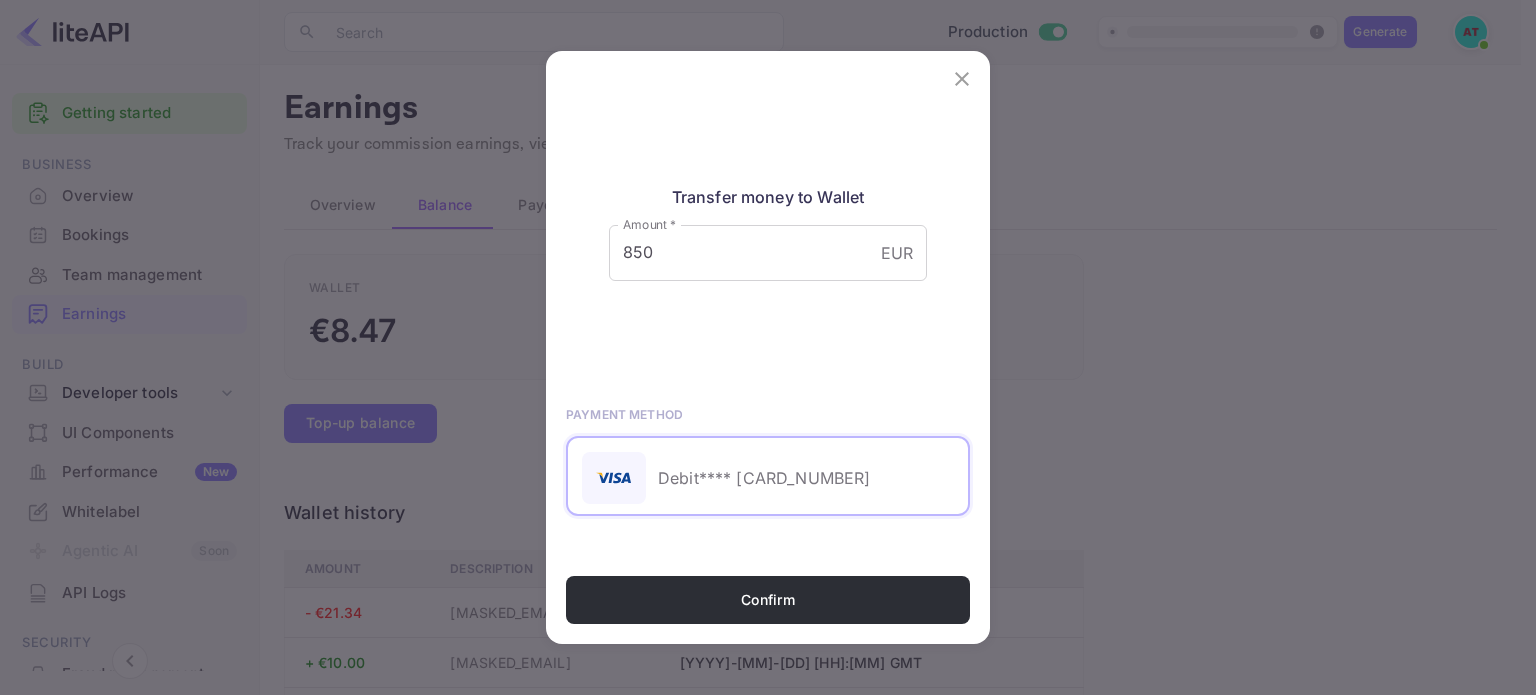click on "Confirm" at bounding box center (768, 600) 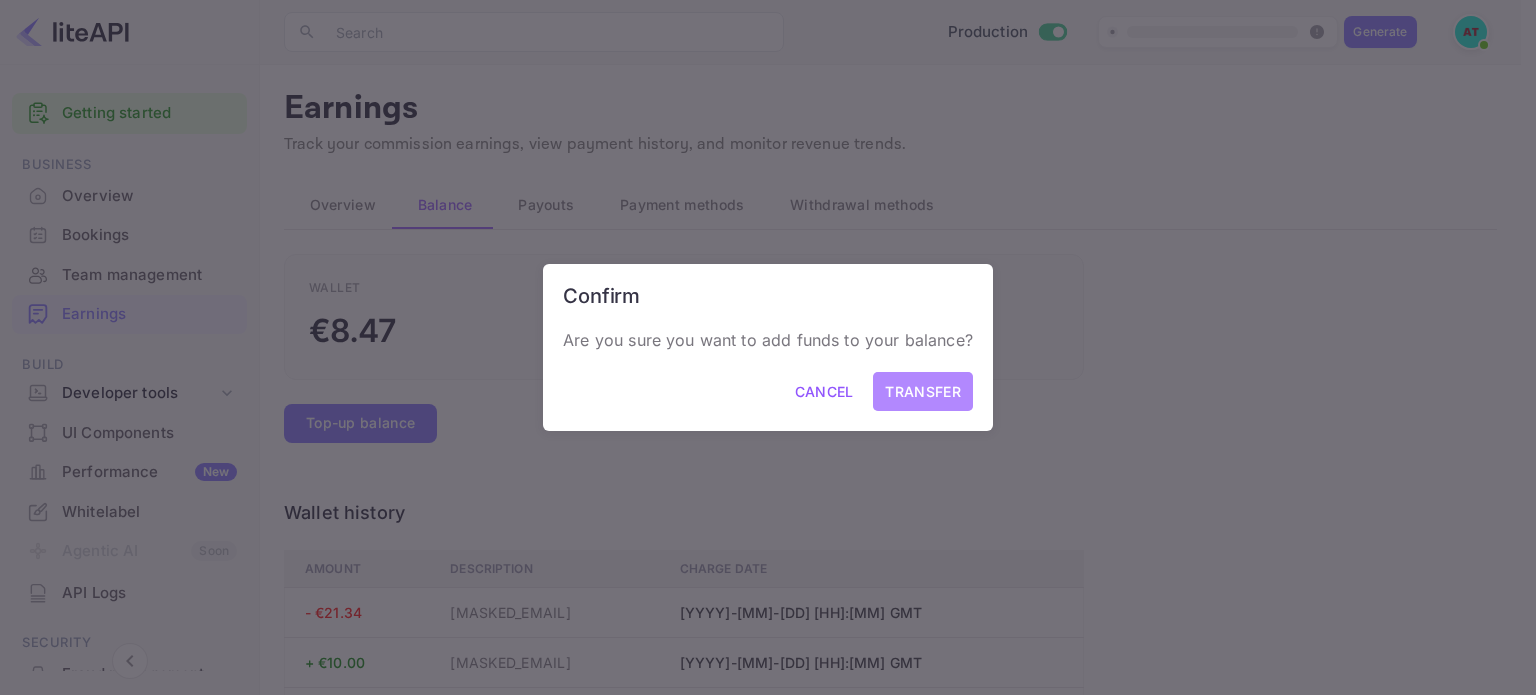 click on "Transfer" at bounding box center [922, 391] 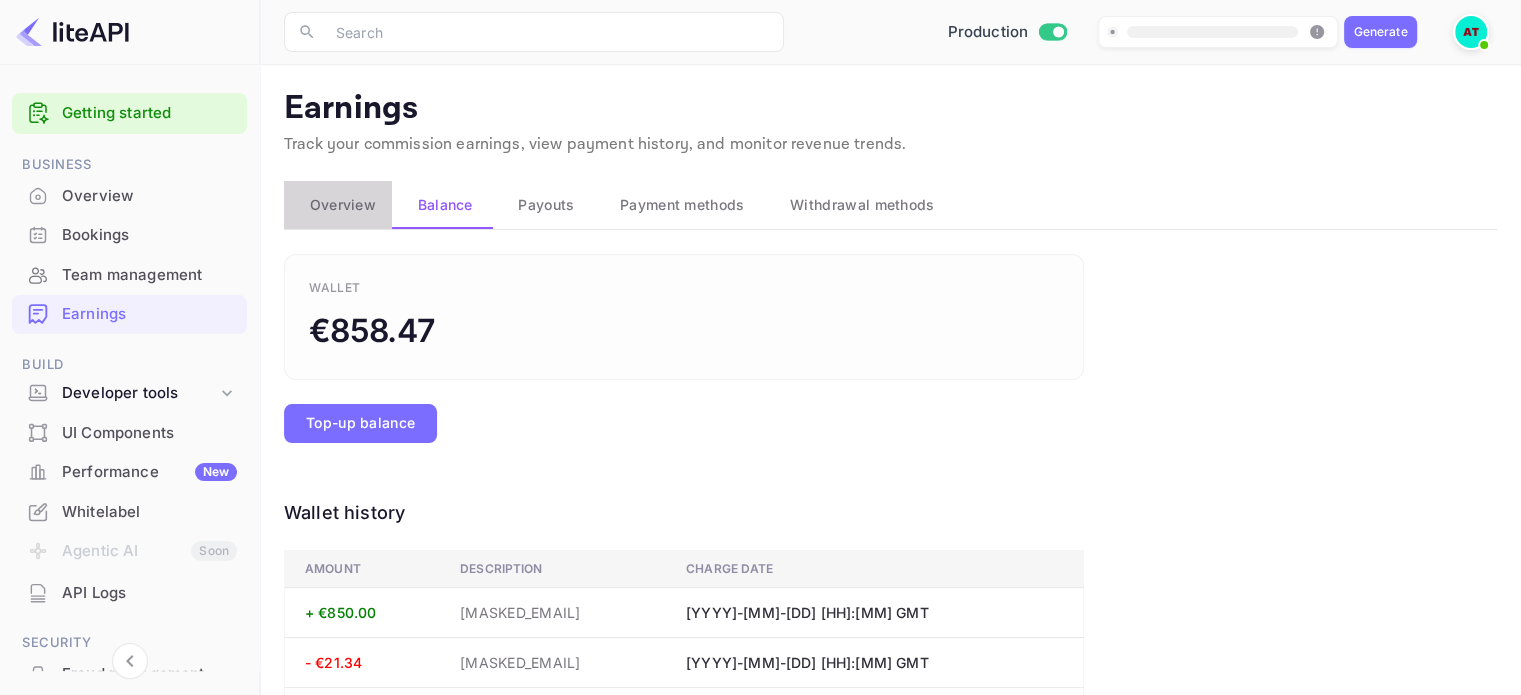 click on "Overview" at bounding box center [338, 205] 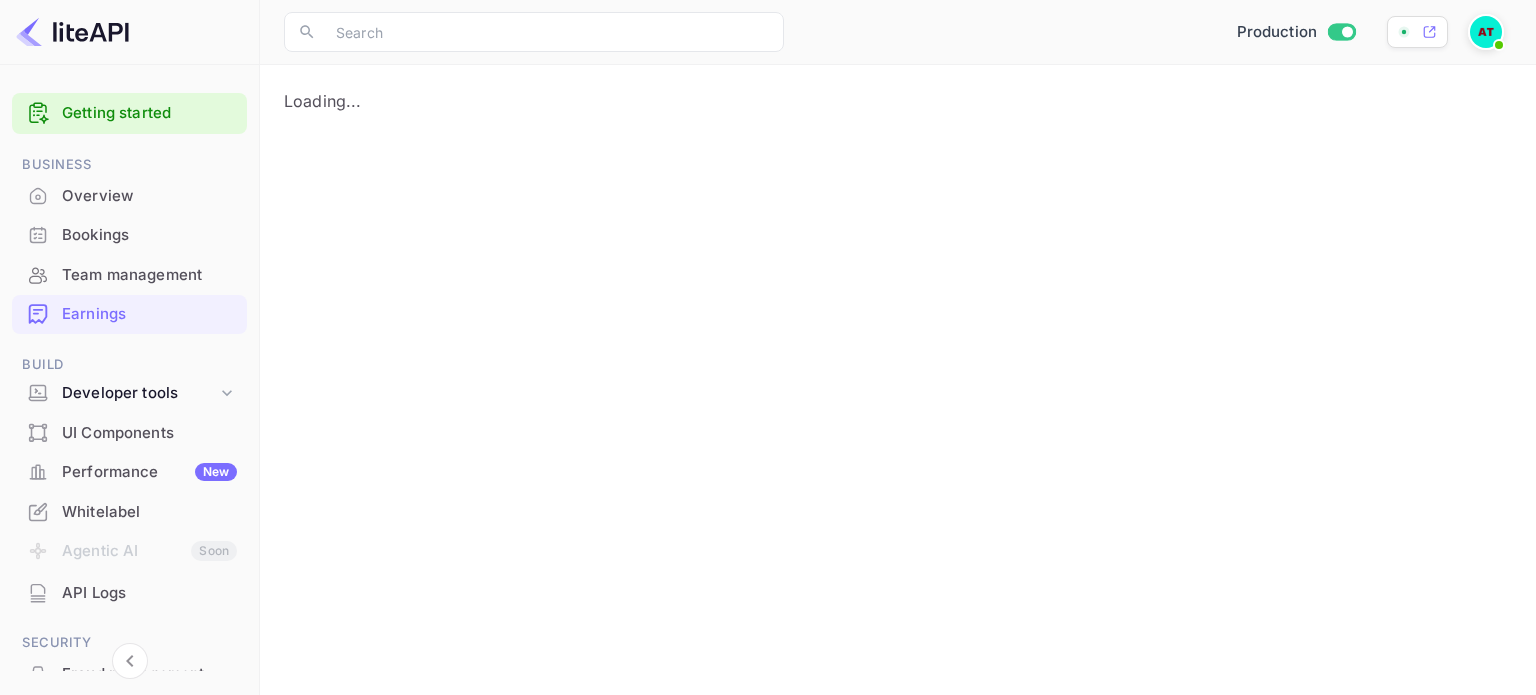 scroll, scrollTop: 0, scrollLeft: 0, axis: both 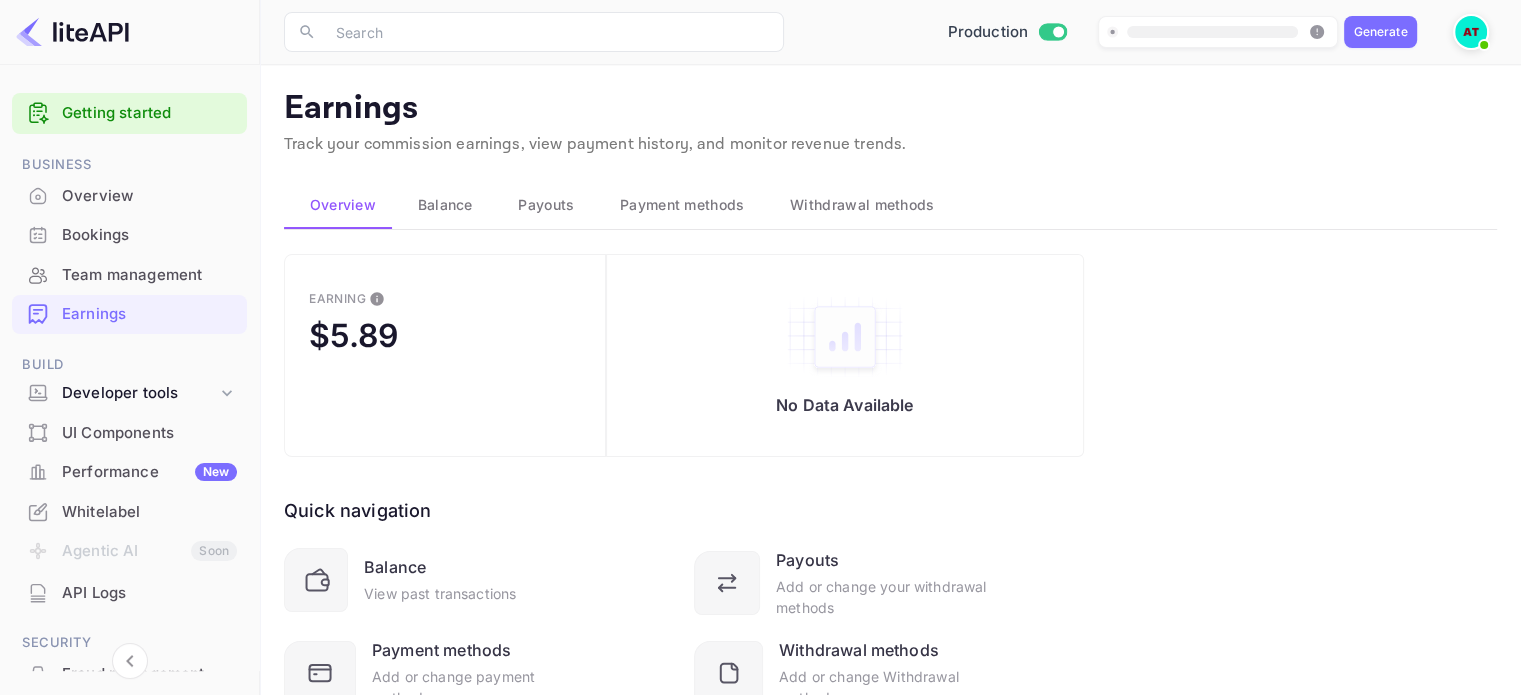 click on "Balance" at bounding box center (445, 205) 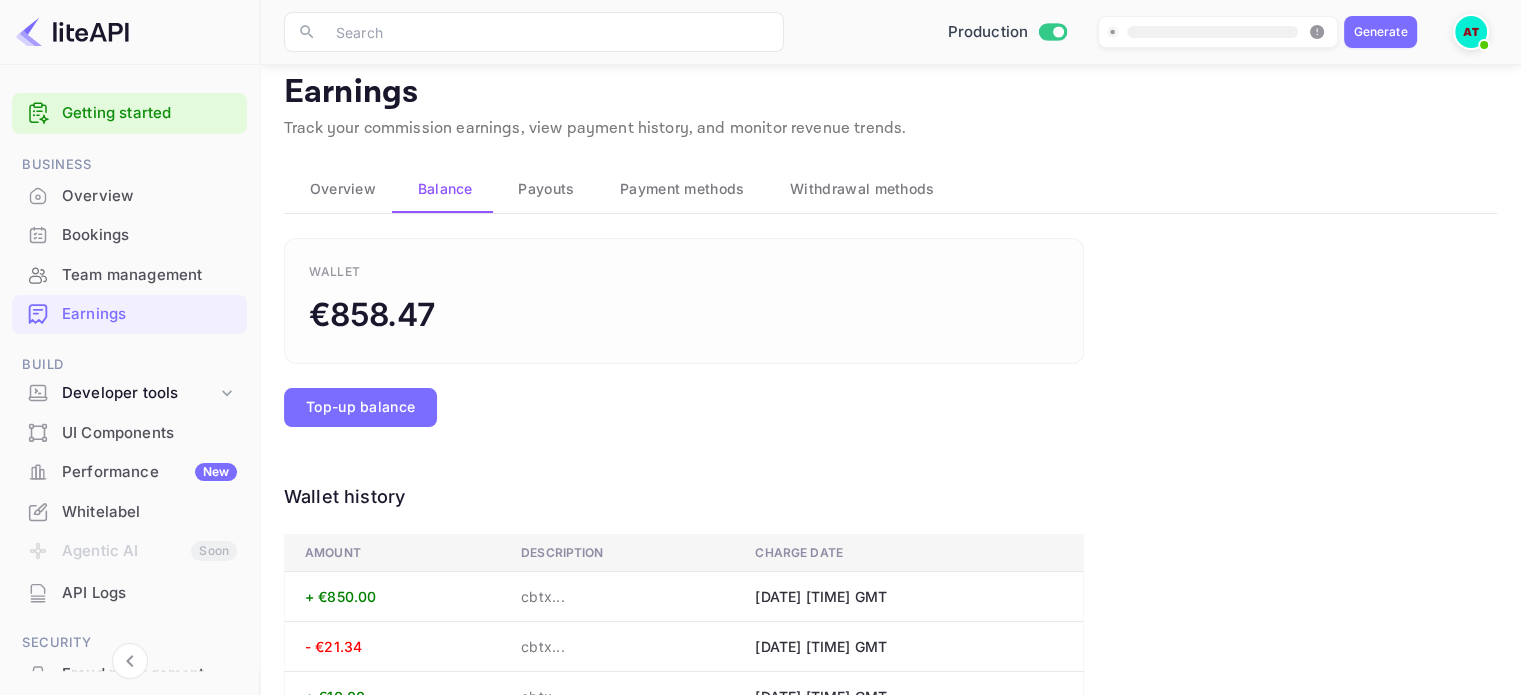 scroll, scrollTop: 0, scrollLeft: 0, axis: both 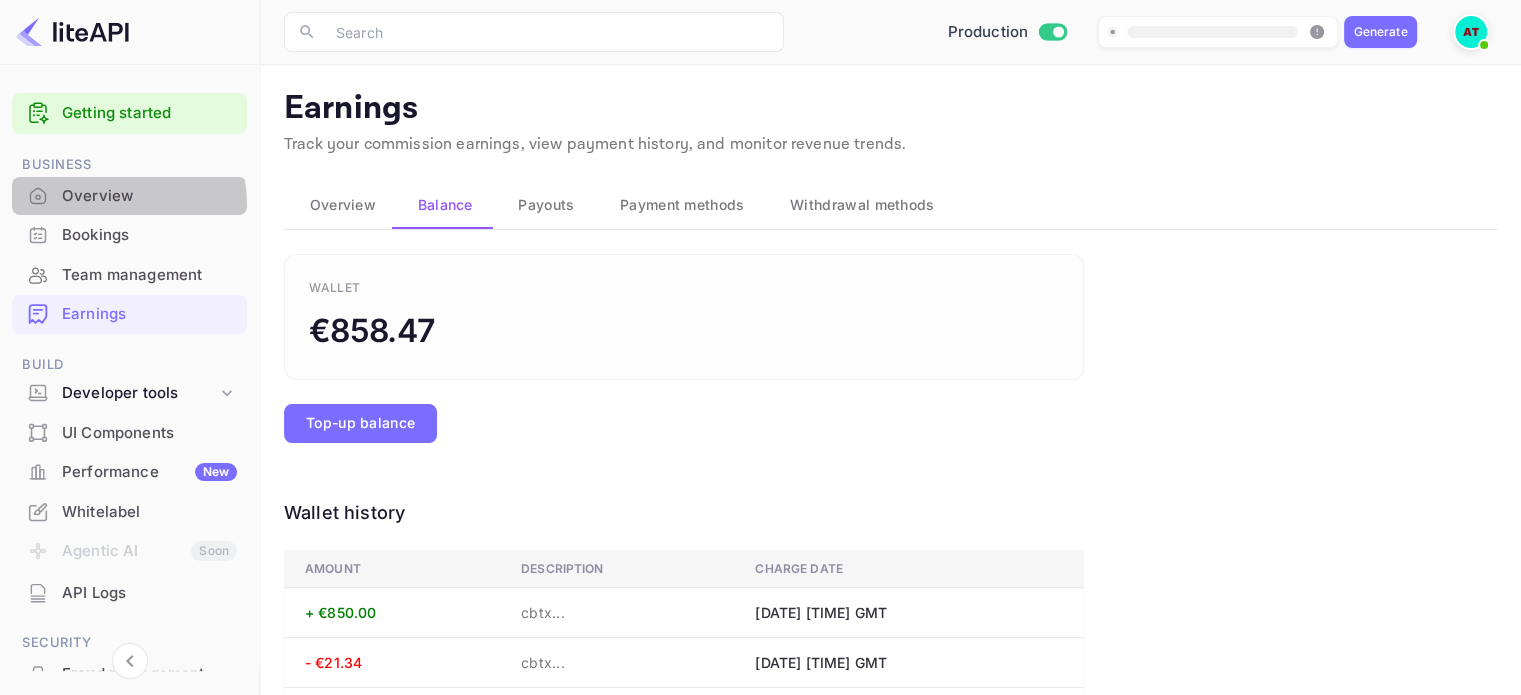 click on "Overview" at bounding box center (149, 196) 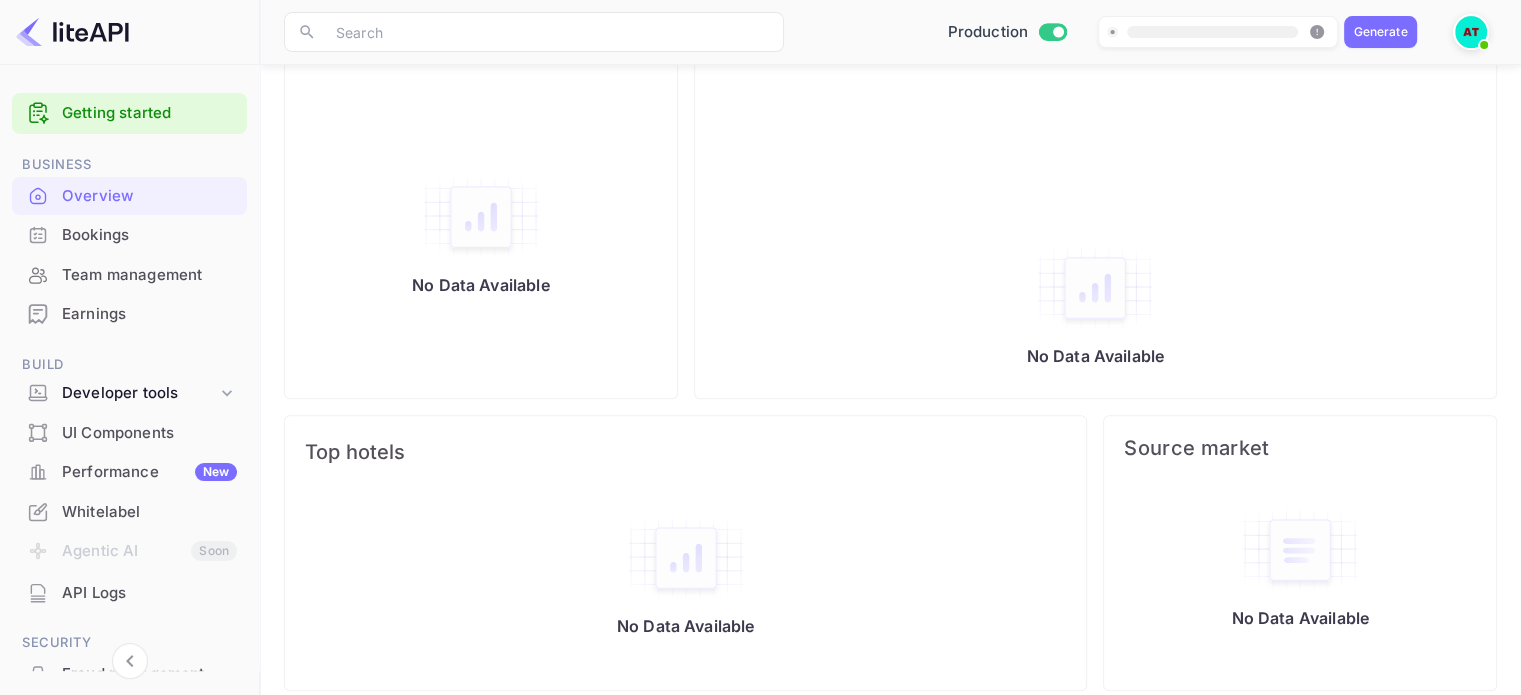 scroll, scrollTop: 886, scrollLeft: 0, axis: vertical 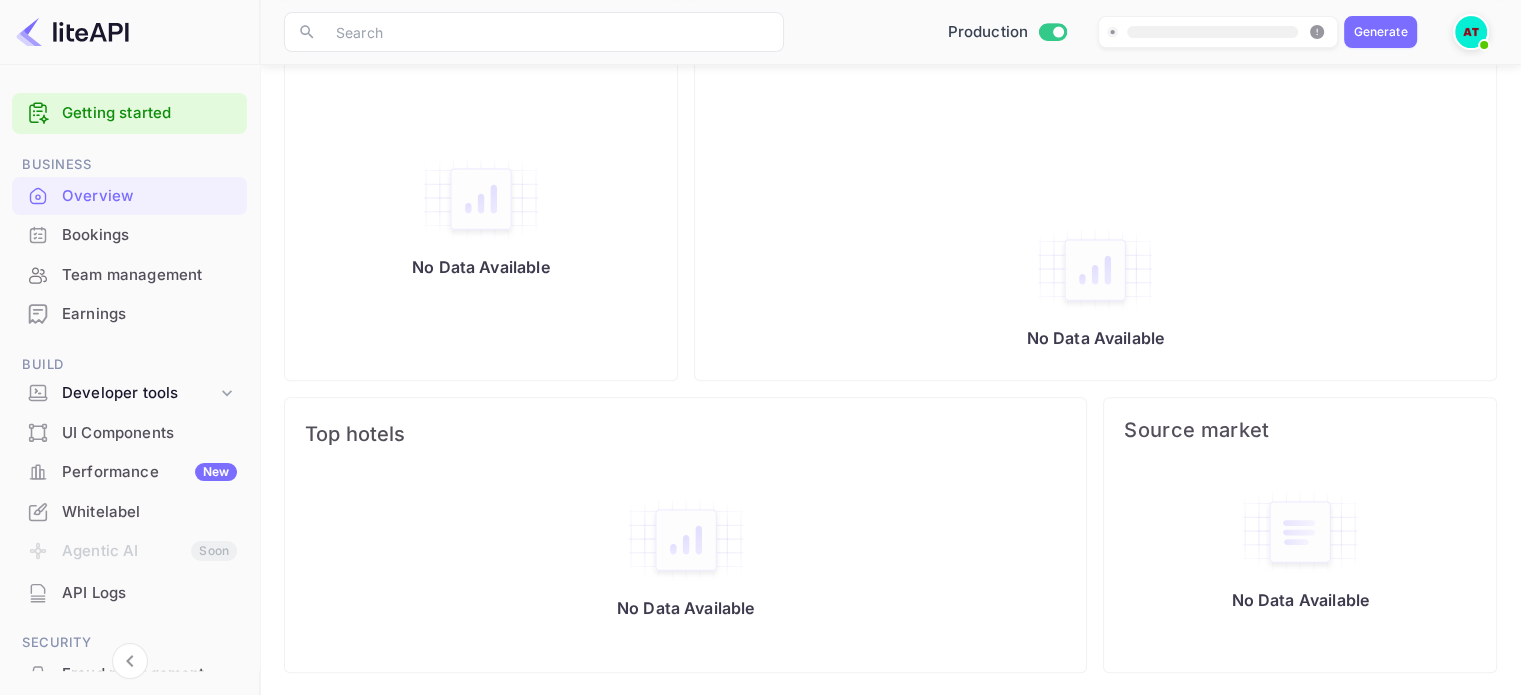 click on "No Data Available" at bounding box center [481, 190] 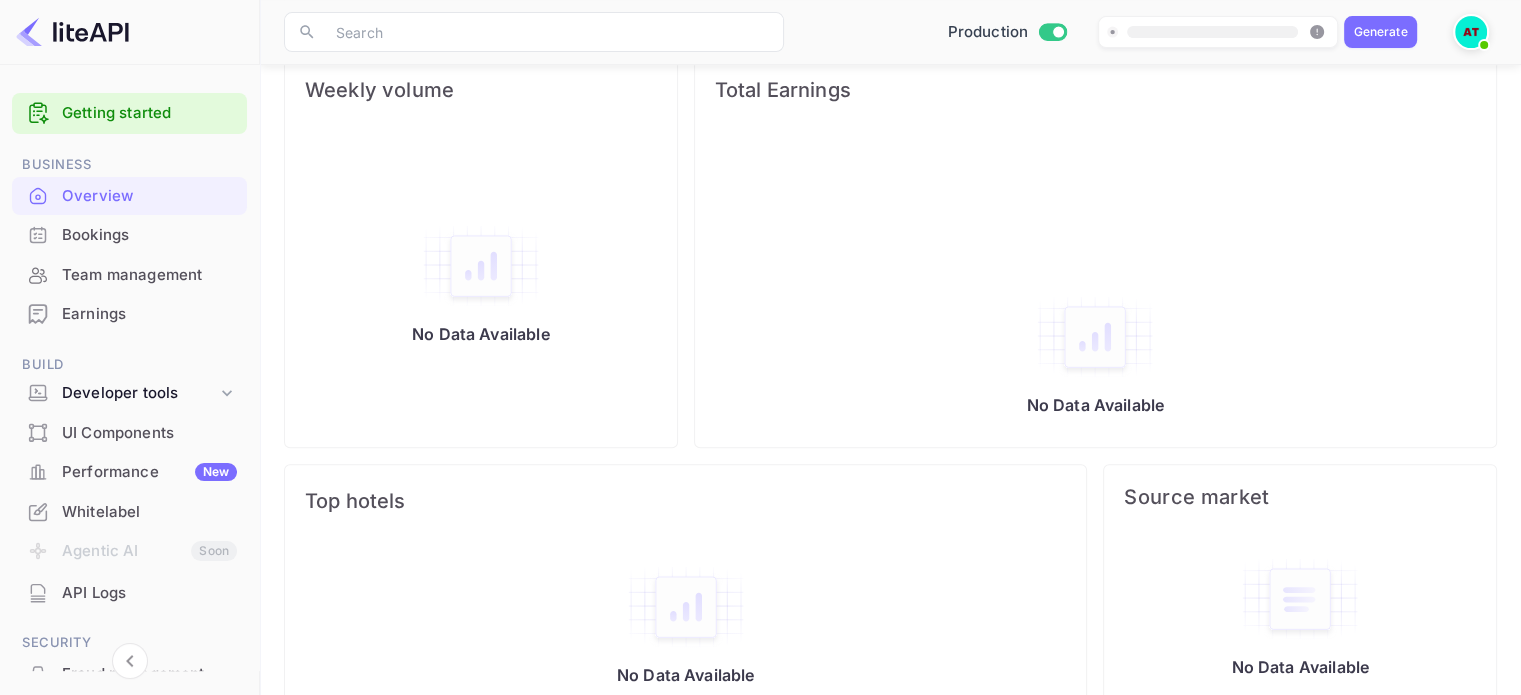 scroll, scrollTop: 586, scrollLeft: 0, axis: vertical 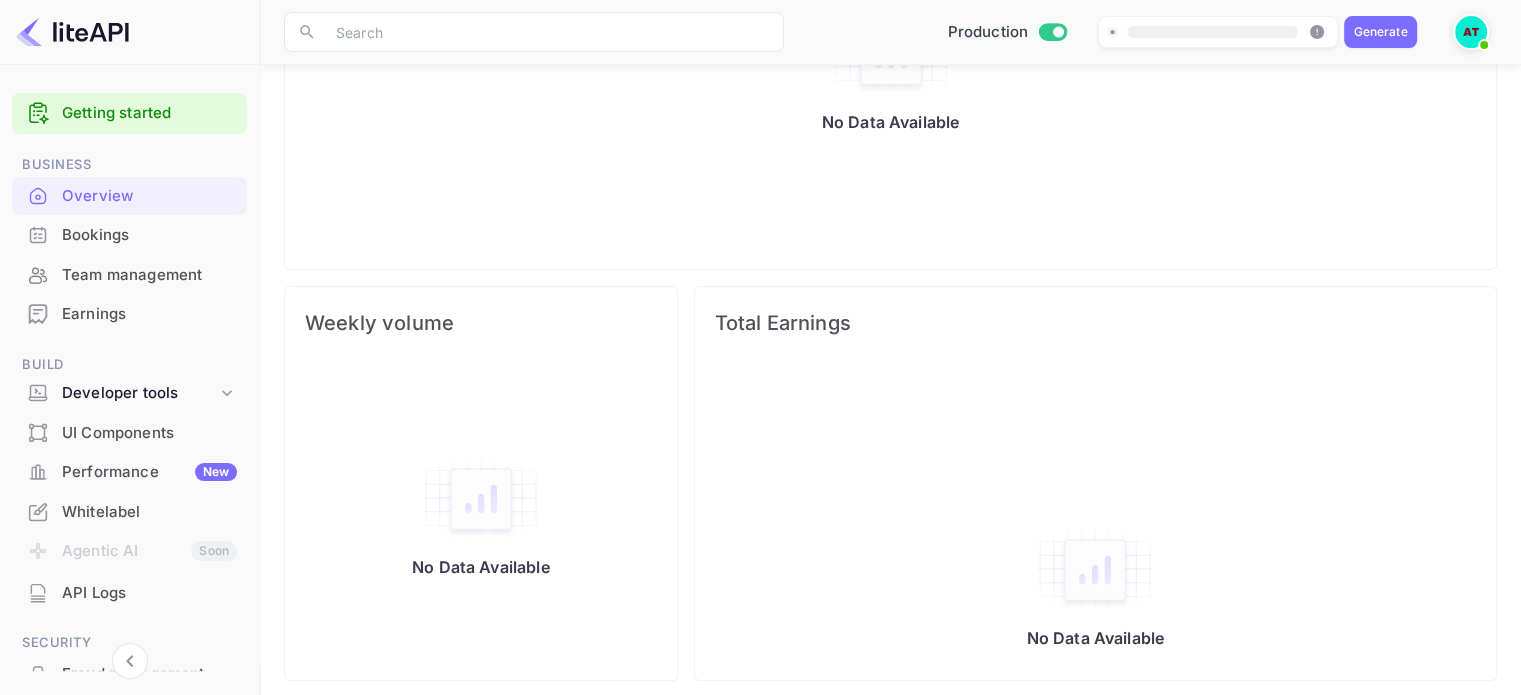 click on "Bookings" at bounding box center [149, 235] 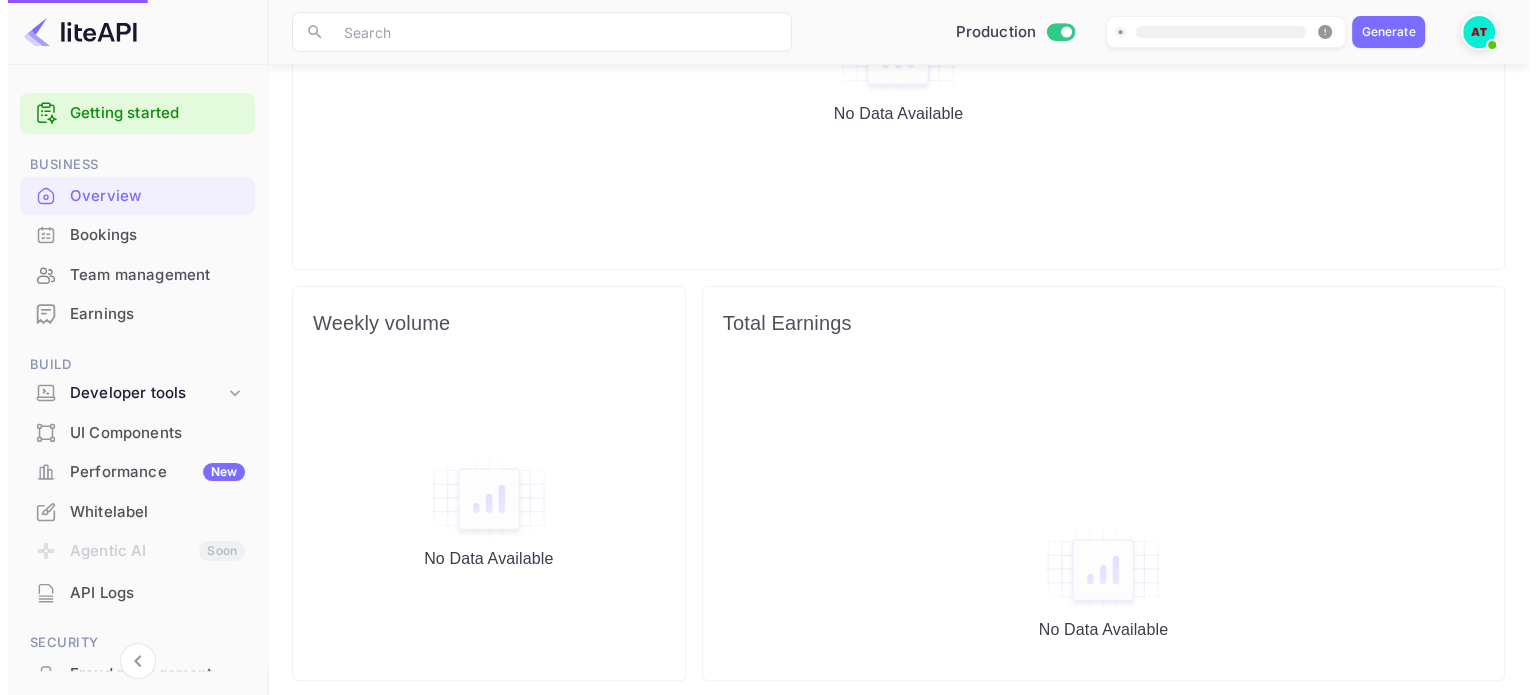 scroll, scrollTop: 0, scrollLeft: 0, axis: both 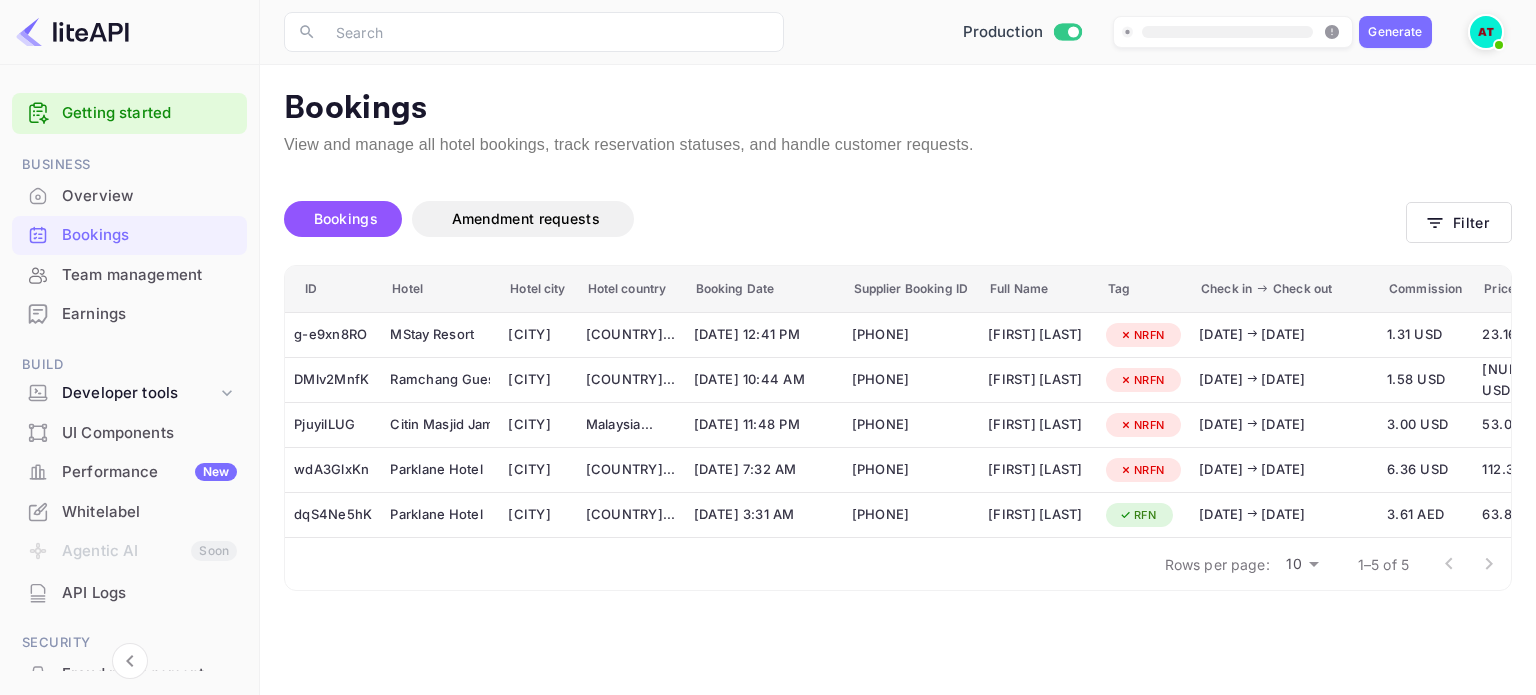 click on "Overview" at bounding box center (149, 196) 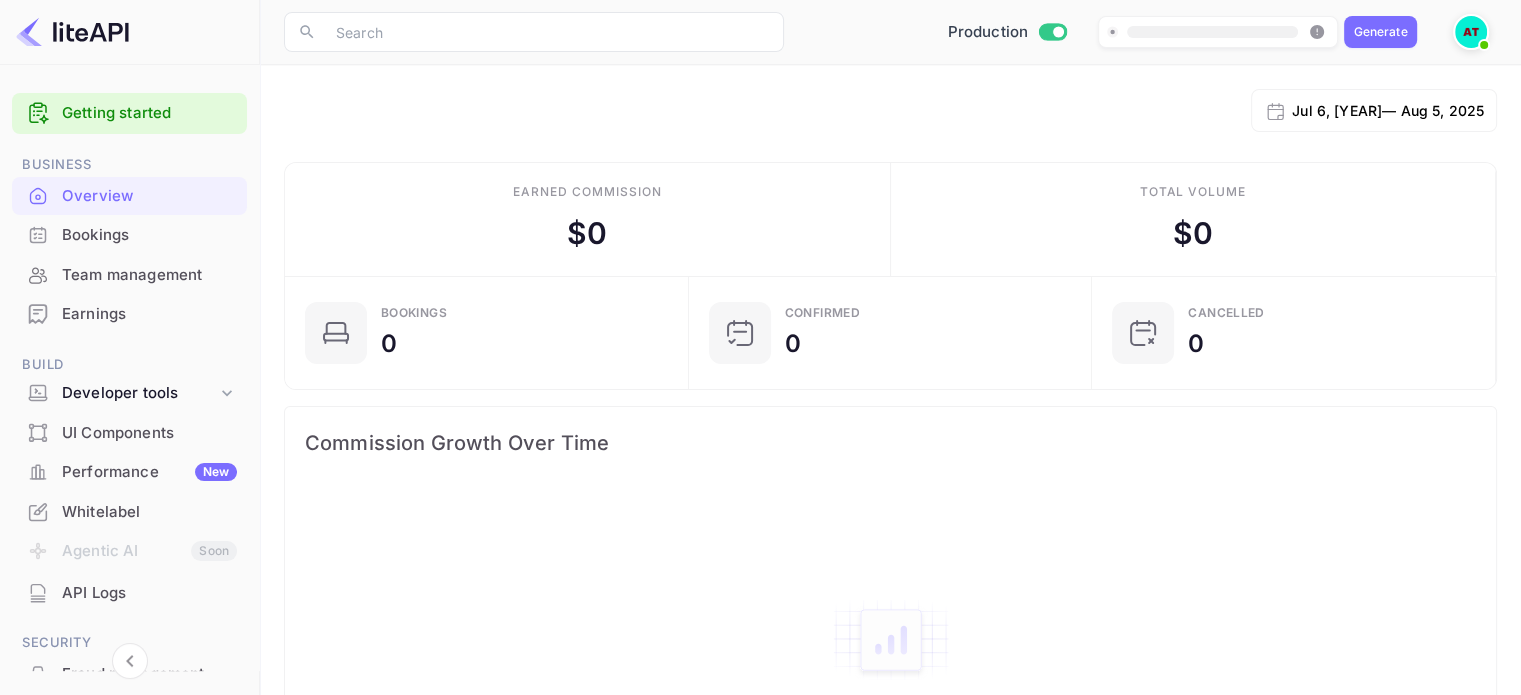 click on "Production Generate" at bounding box center [1217, 32] 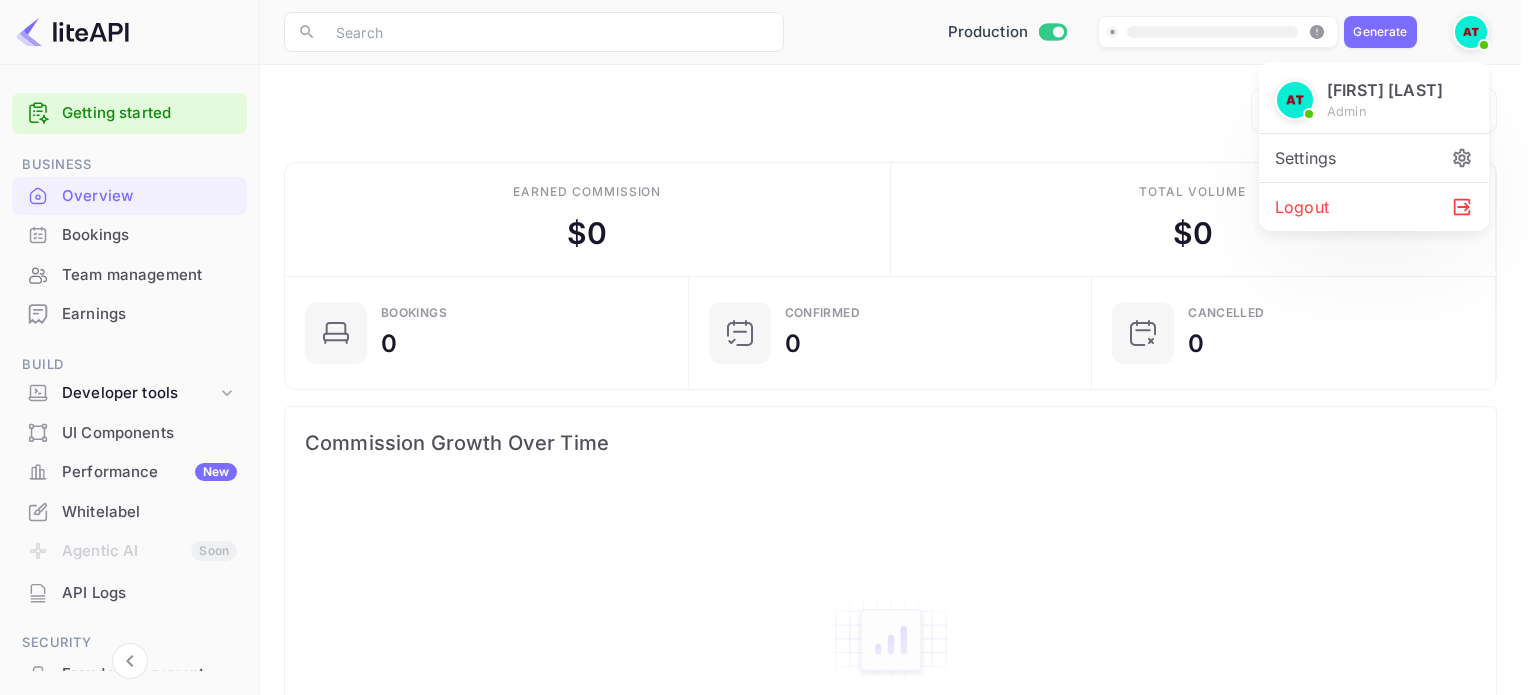 click on "Logout" at bounding box center (1374, 207) 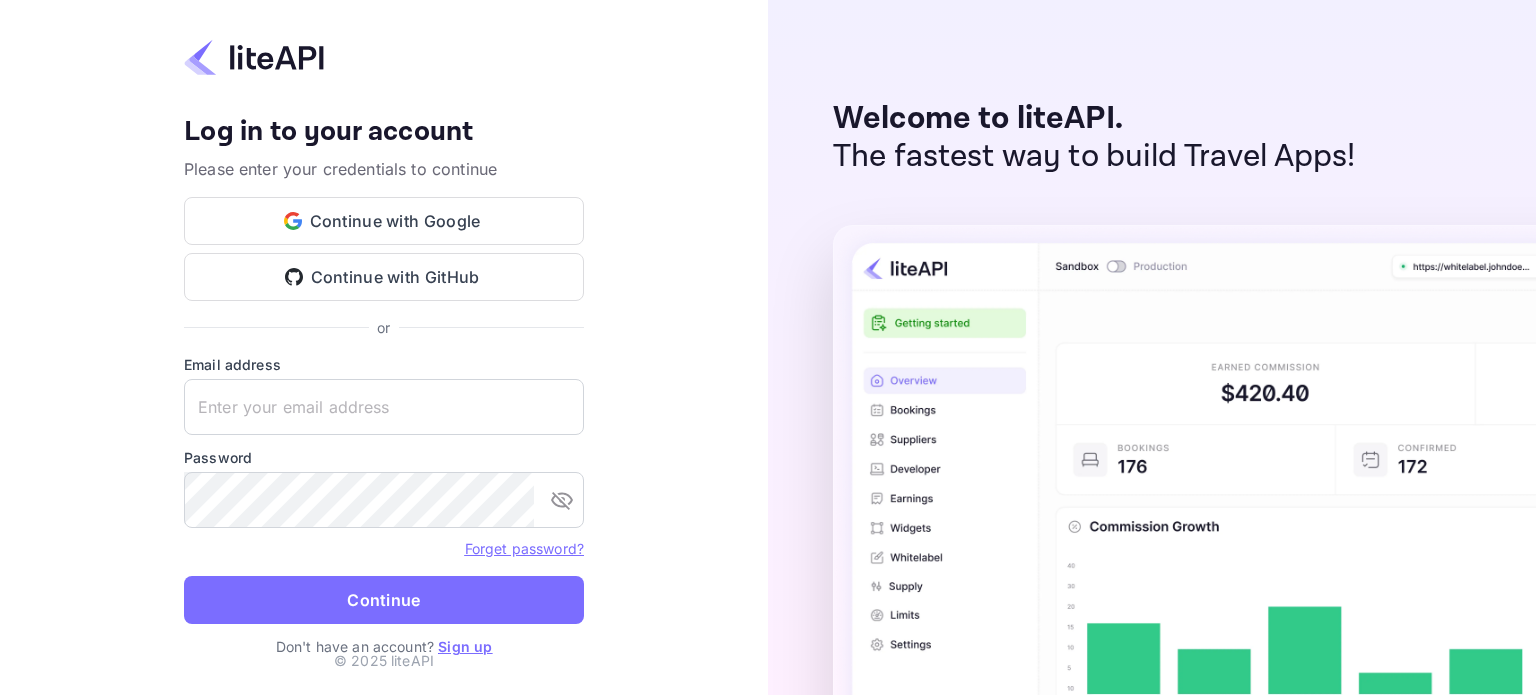 click on "Your account has been created successfully, a confirmation link has been sent to your email. Log in to your account Please enter your credentials to continue Continue with Google Continue with GitHub or Email address ​ Password ​ Forget password? Continue Don't have an account?   Sign up © 2025 liteAPI" at bounding box center [384, 347] 